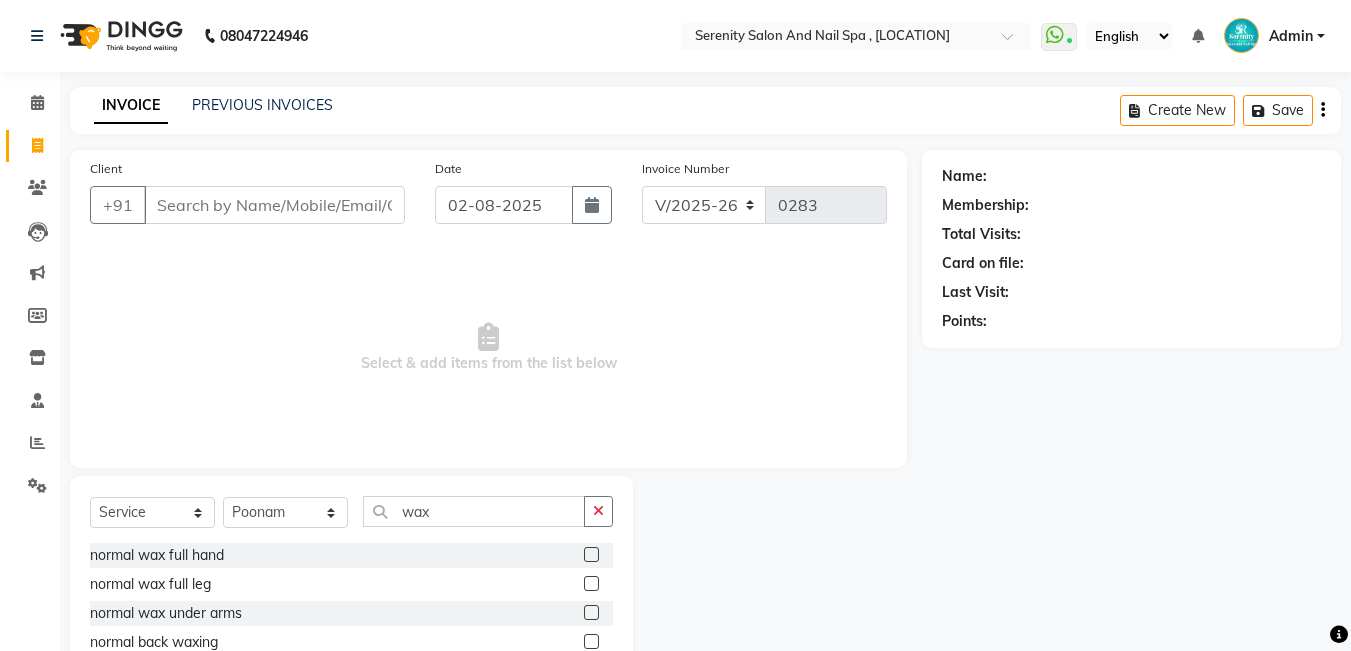 select on "433" 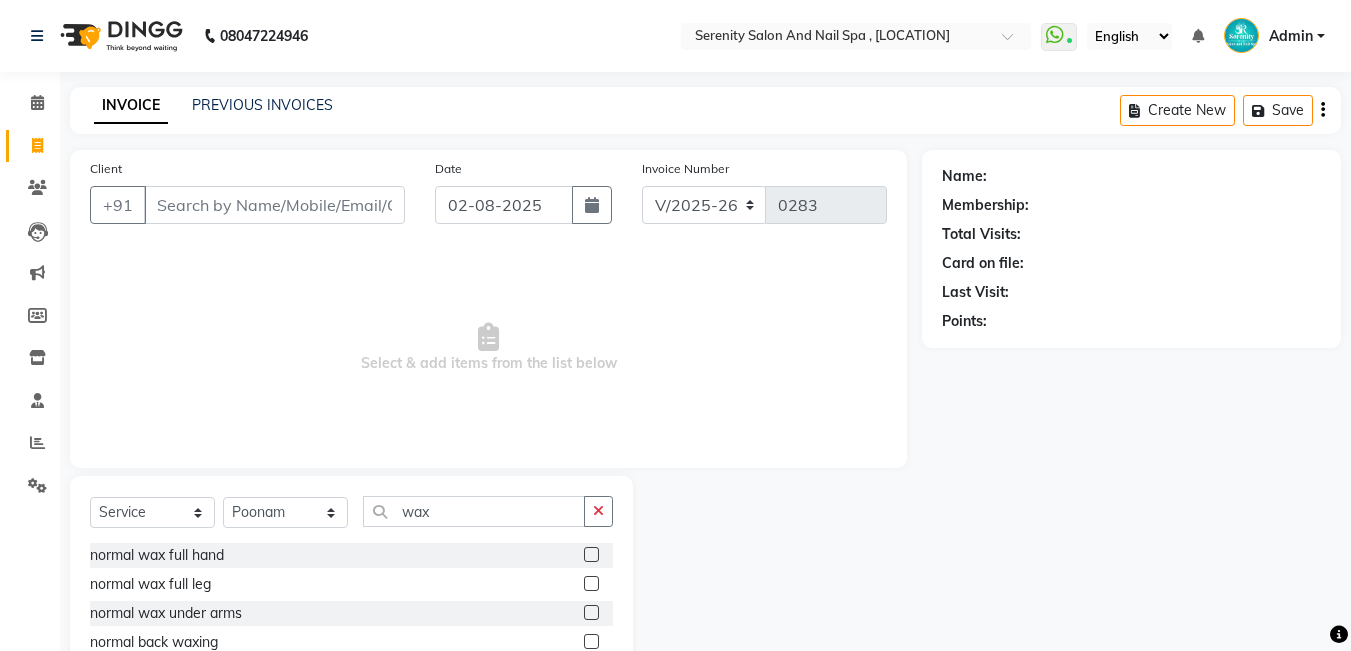 select on "5880" 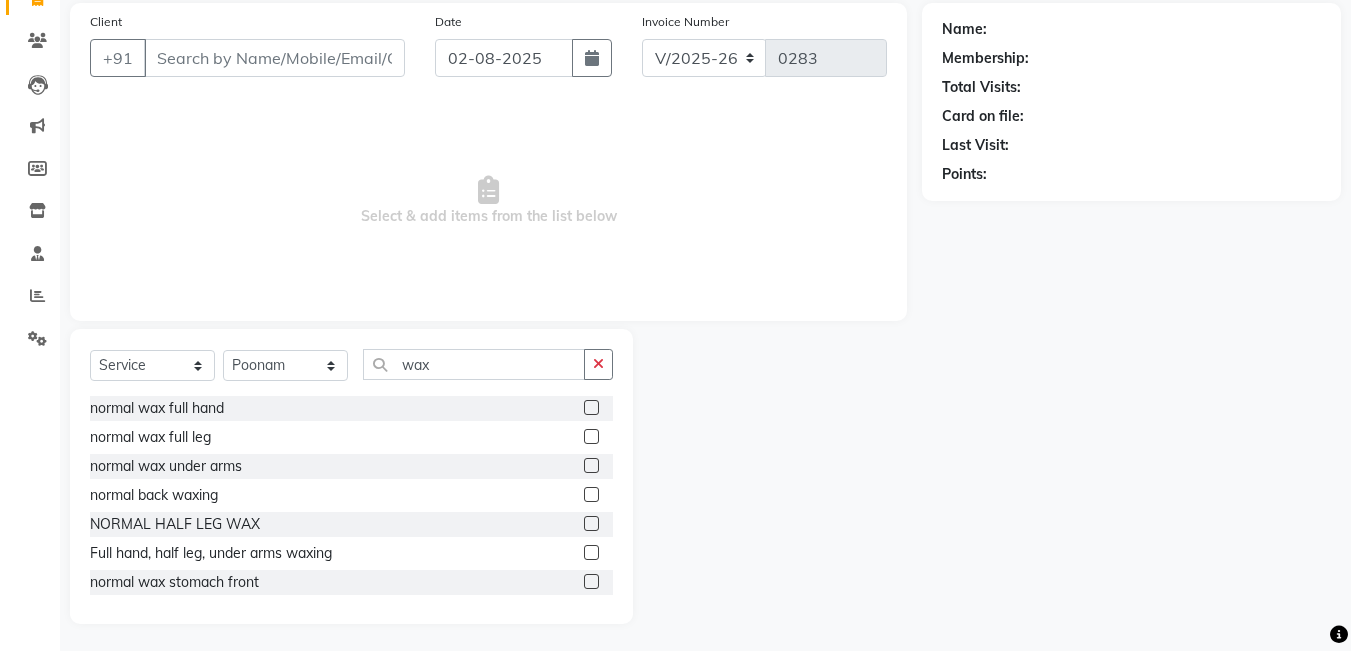 scroll, scrollTop: 150, scrollLeft: 0, axis: vertical 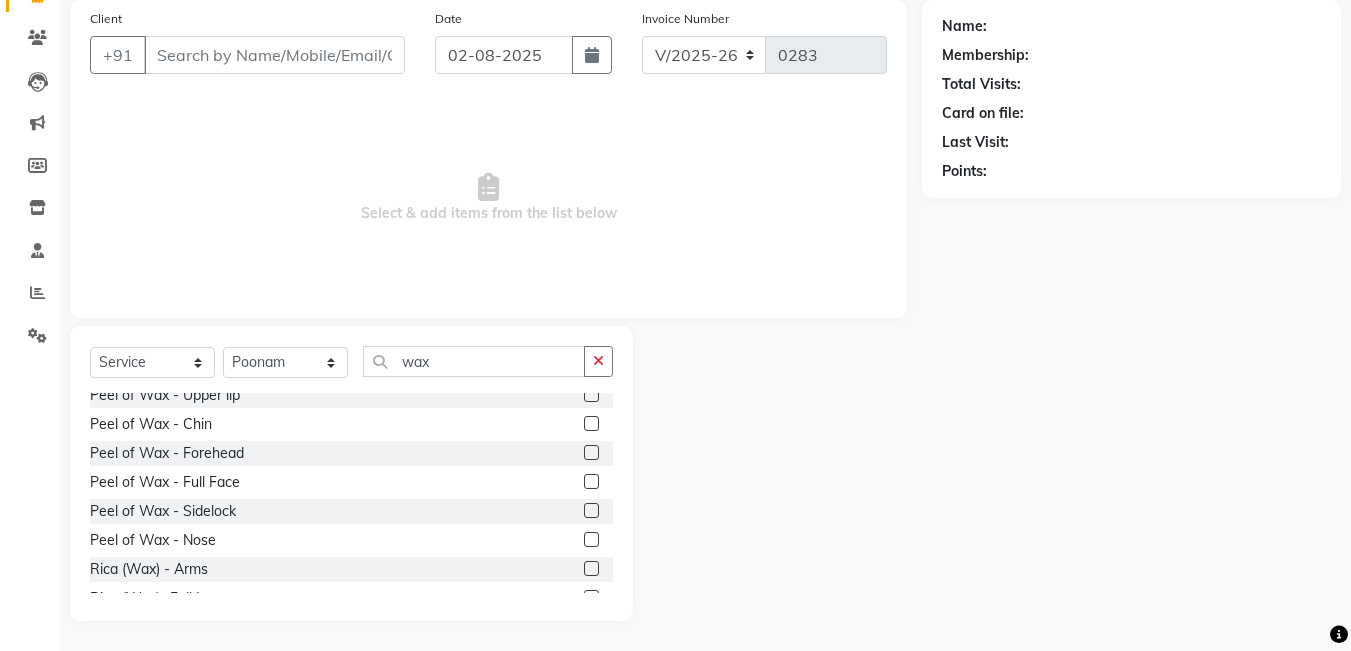 type on "wax" 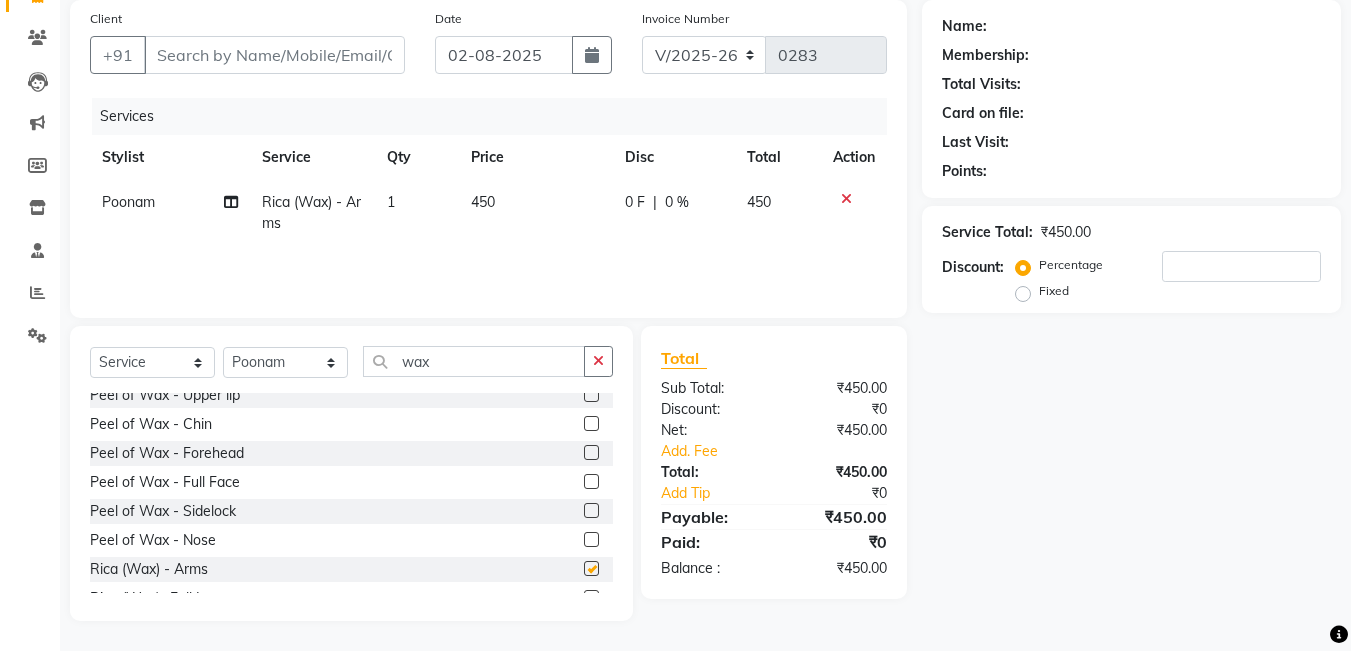 checkbox on "false" 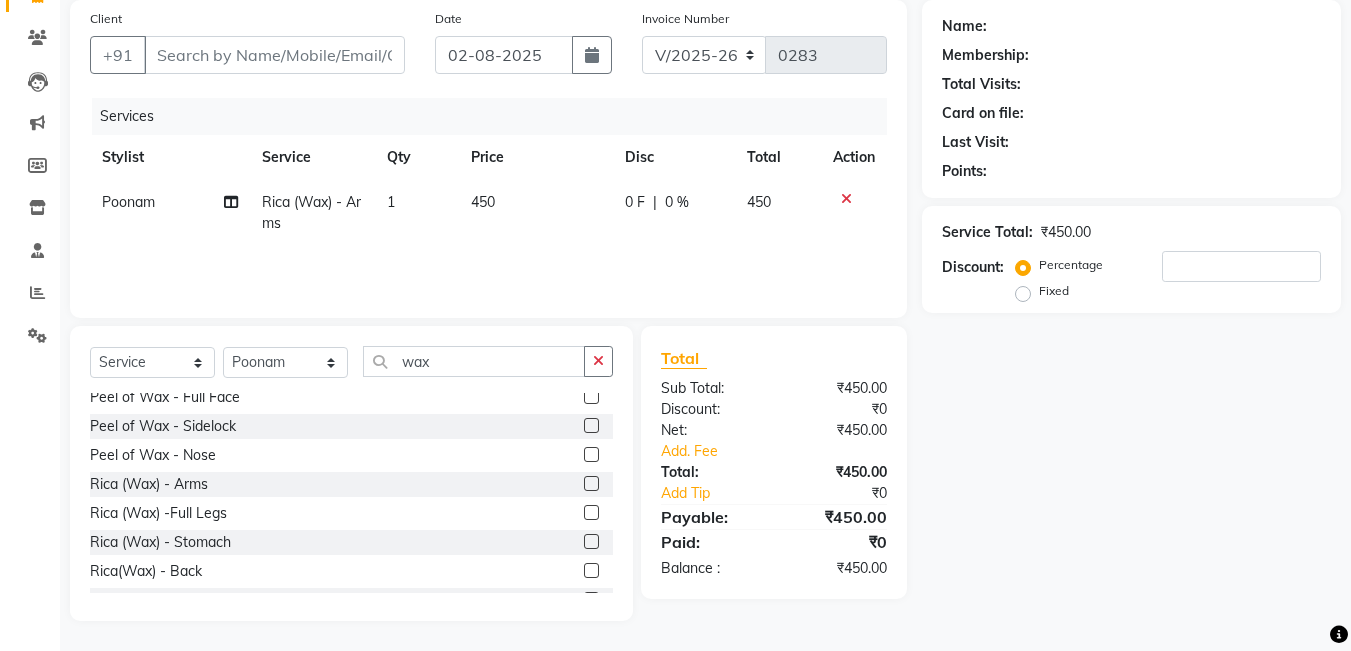 scroll, scrollTop: 500, scrollLeft: 0, axis: vertical 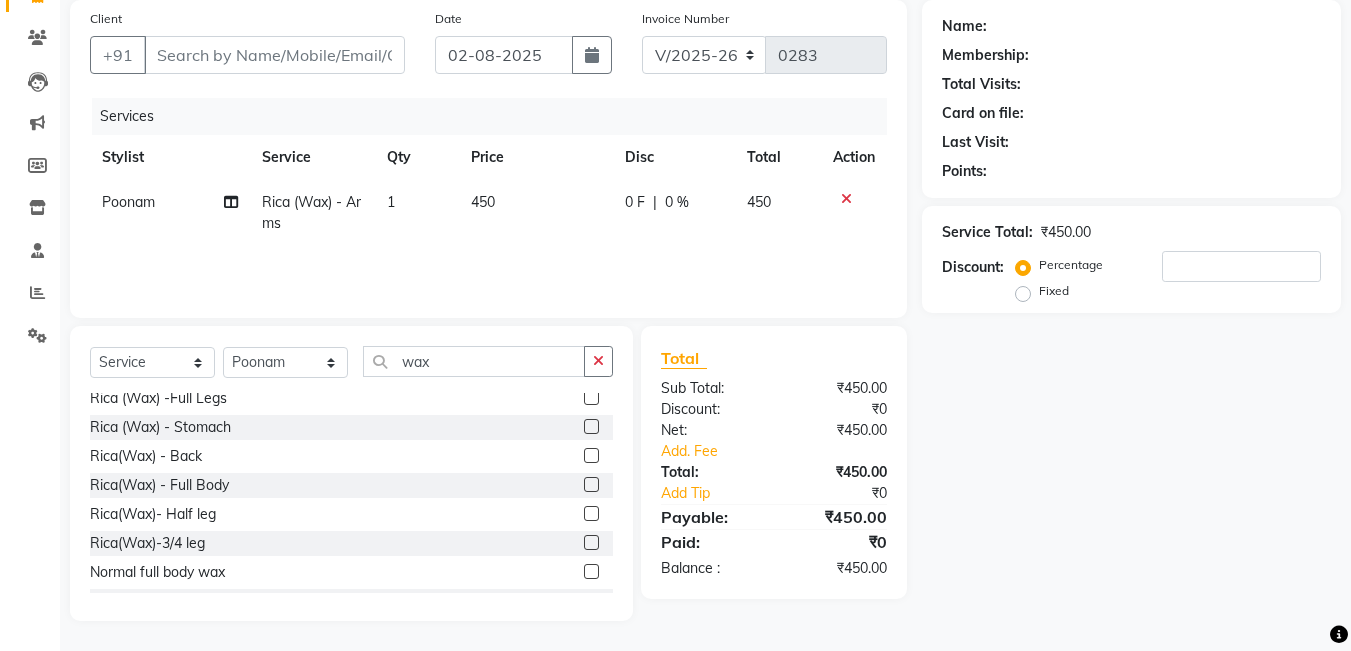 click 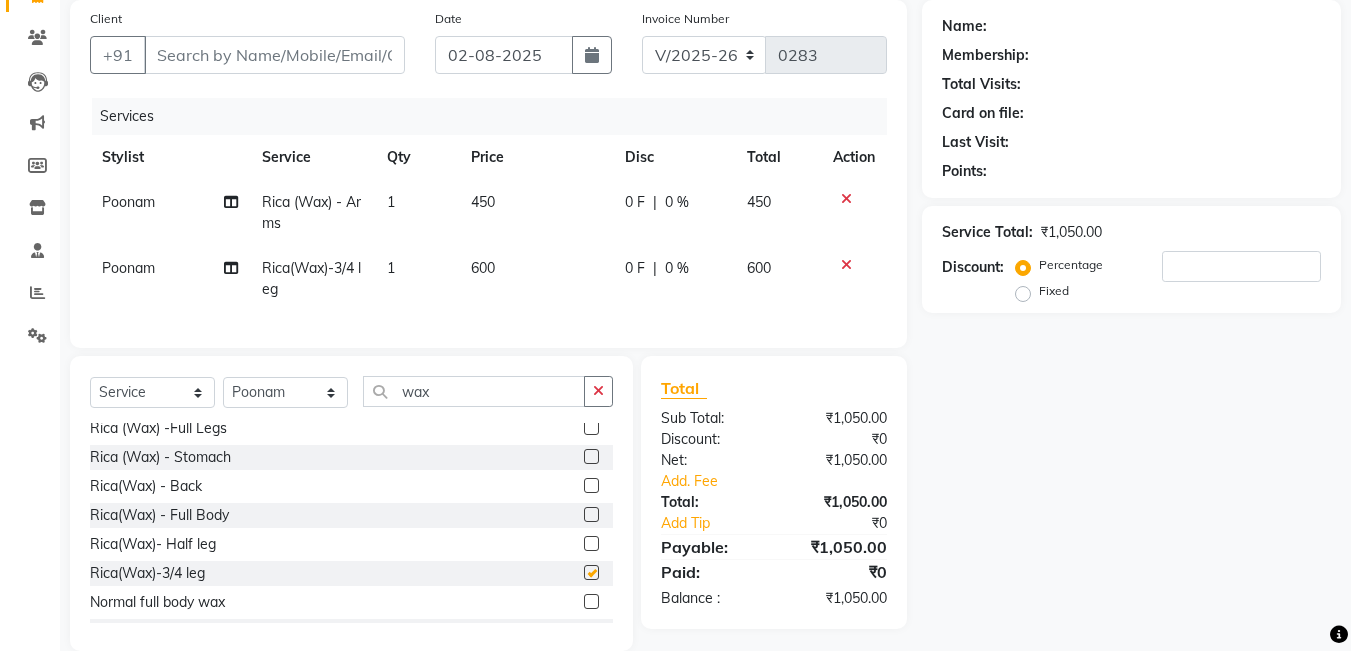 checkbox on "false" 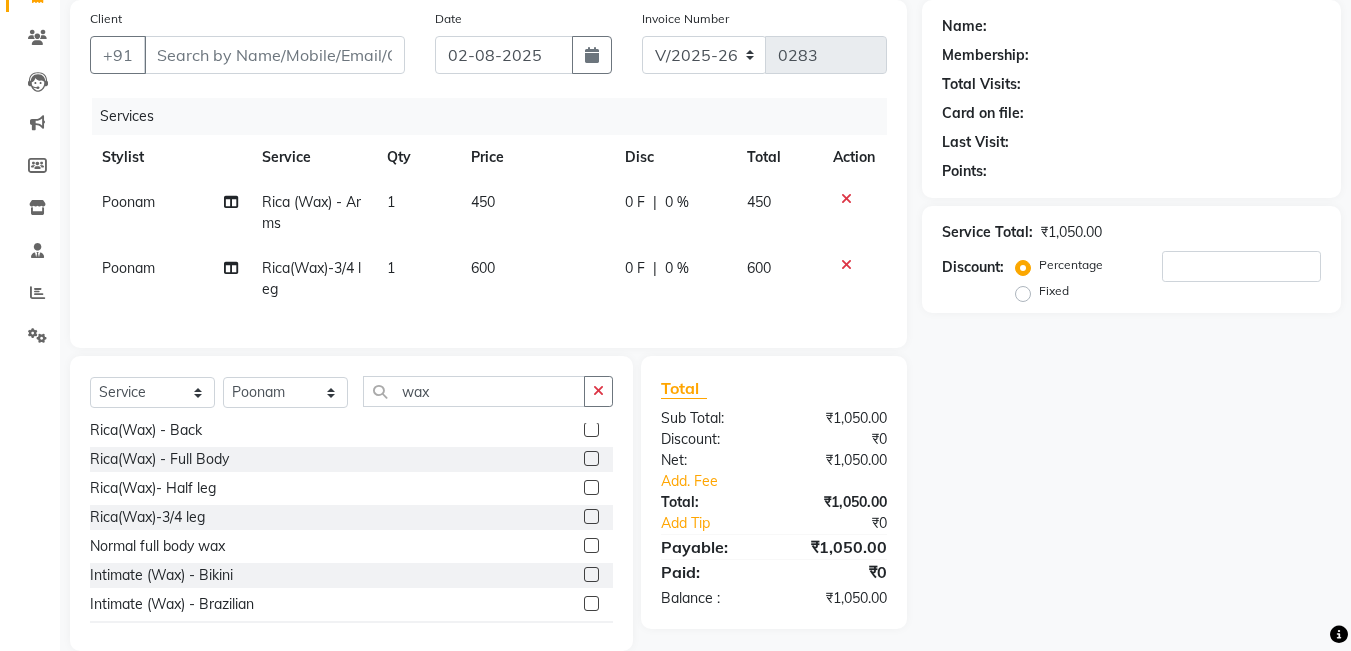 scroll, scrollTop: 600, scrollLeft: 0, axis: vertical 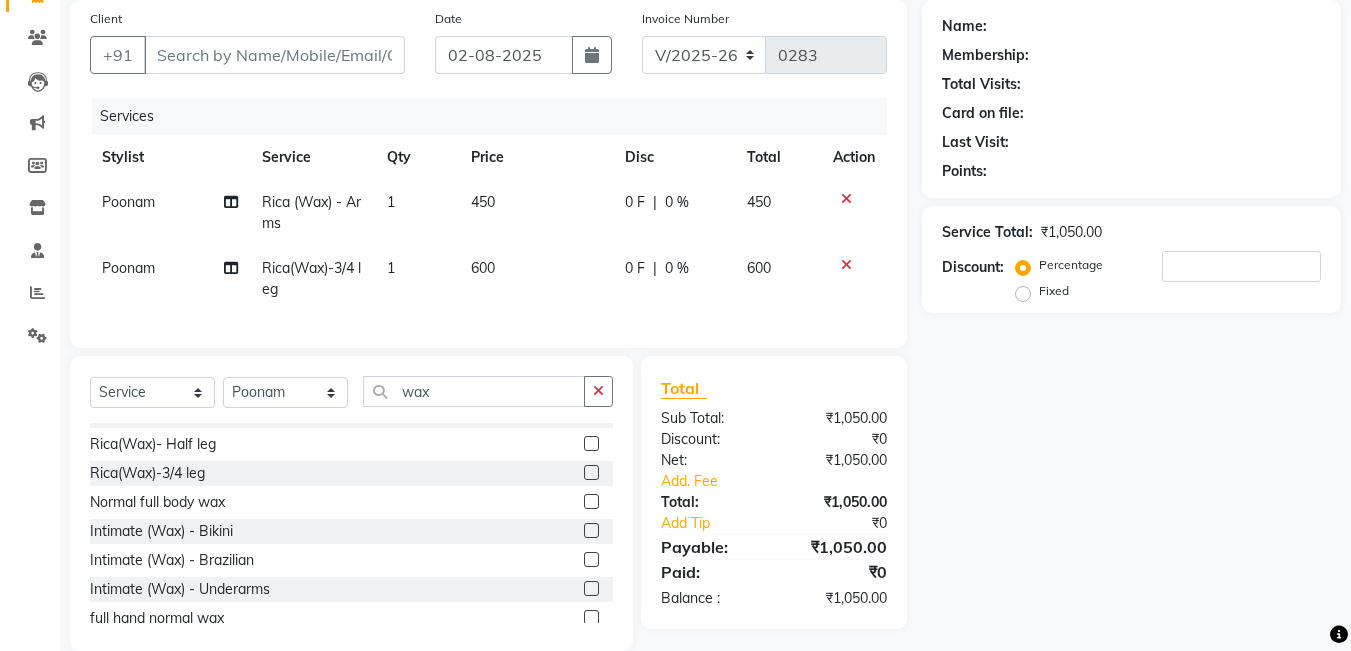 click 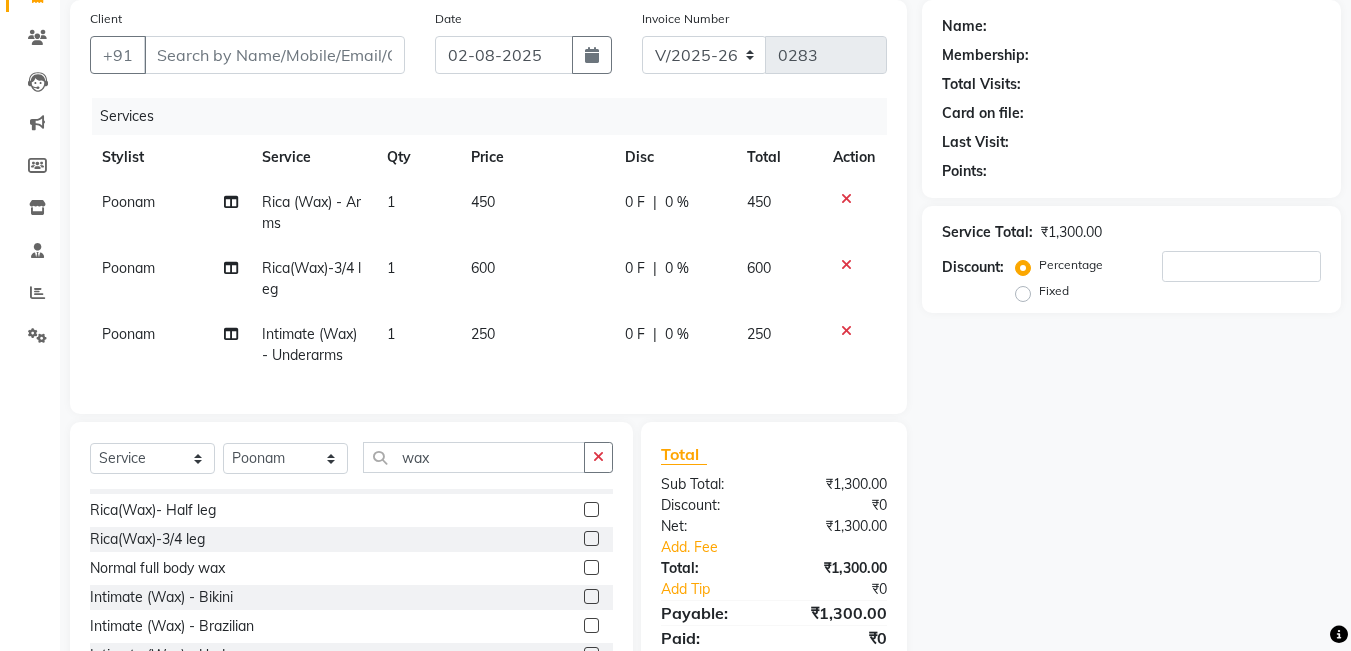 checkbox on "false" 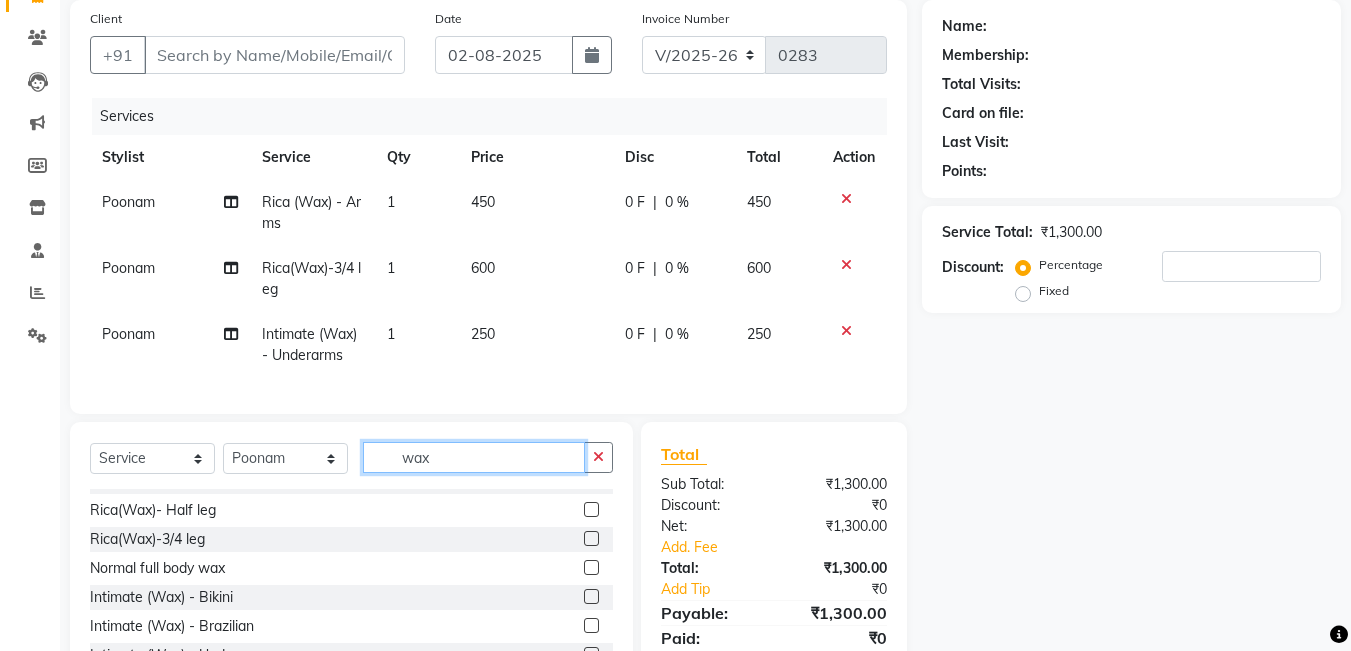 click on "wax" 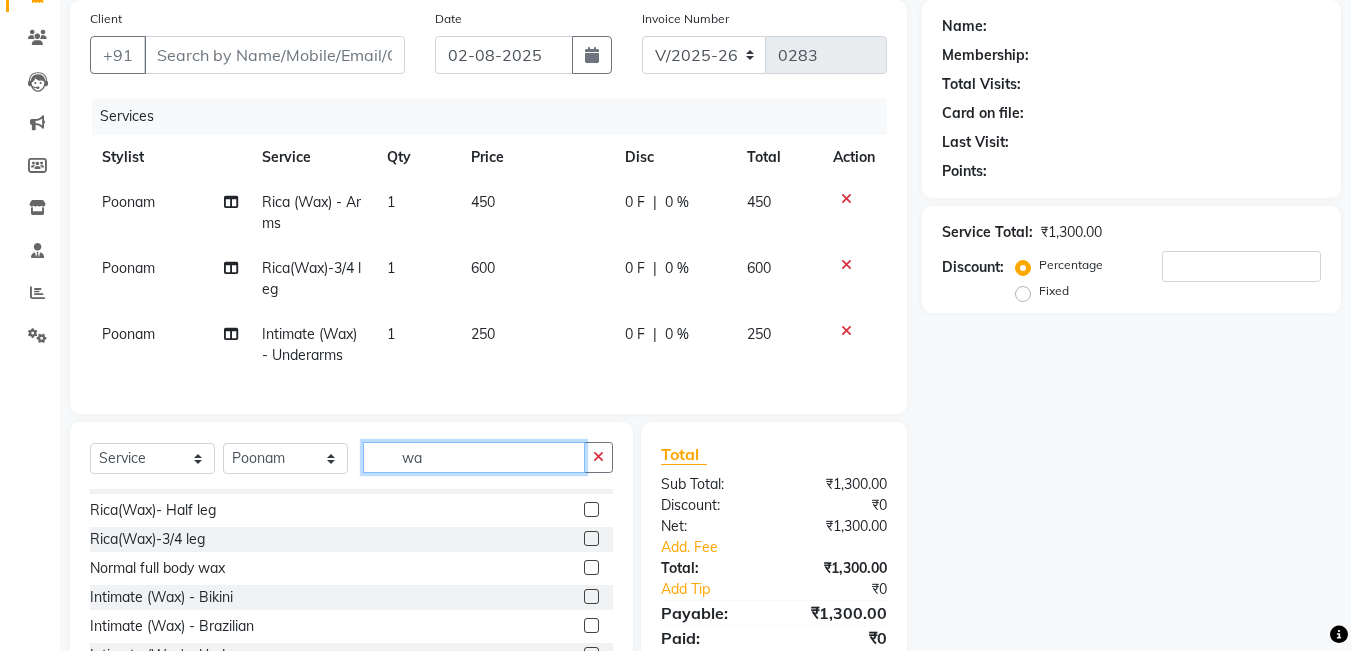 type on "w" 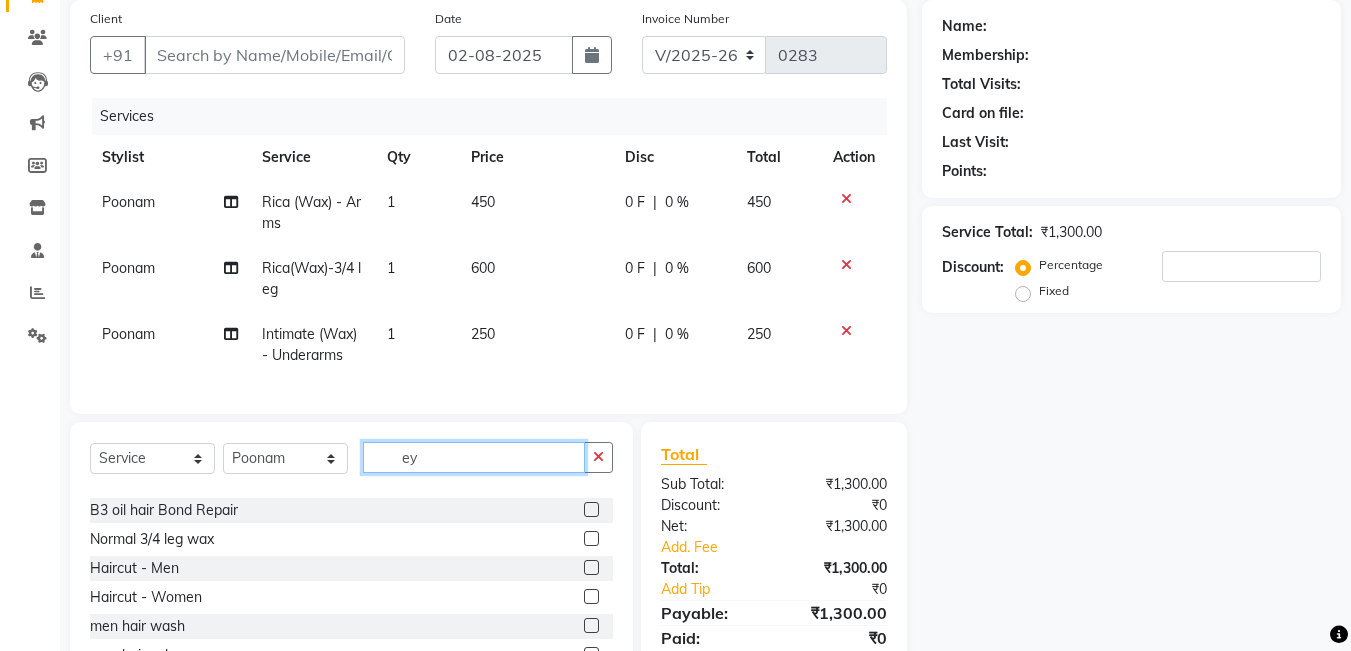 scroll, scrollTop: 0, scrollLeft: 0, axis: both 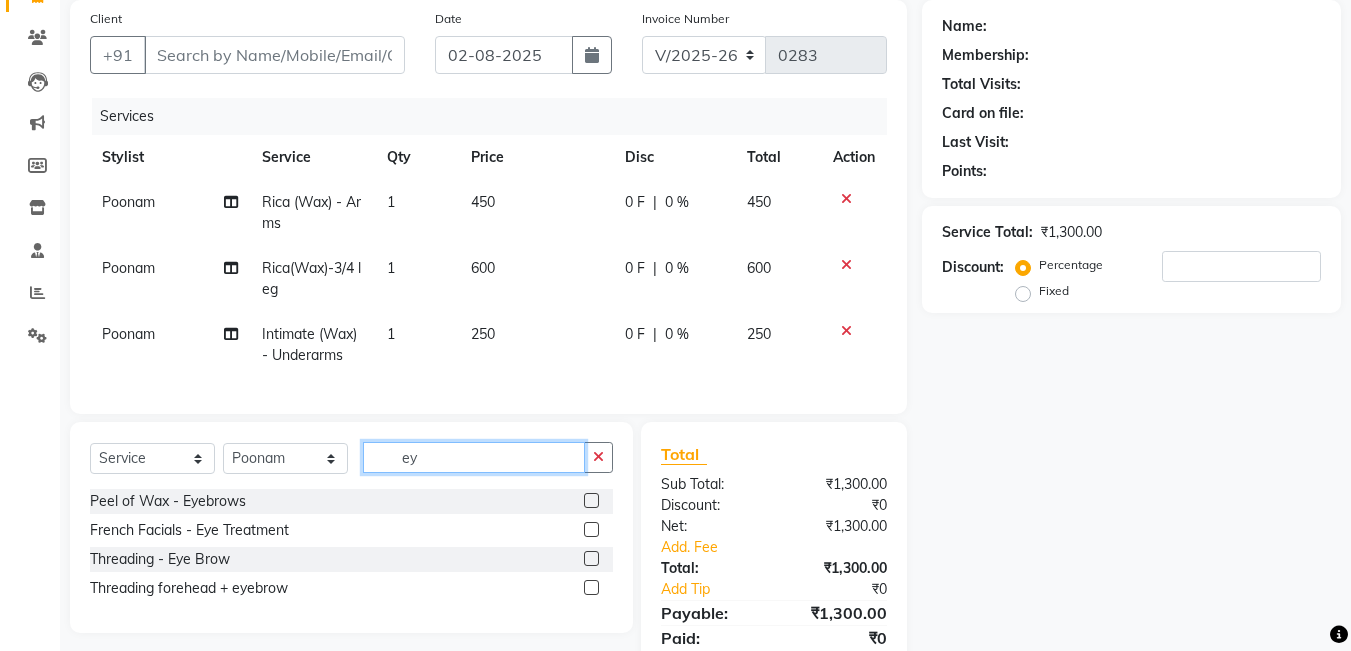 type on "ey" 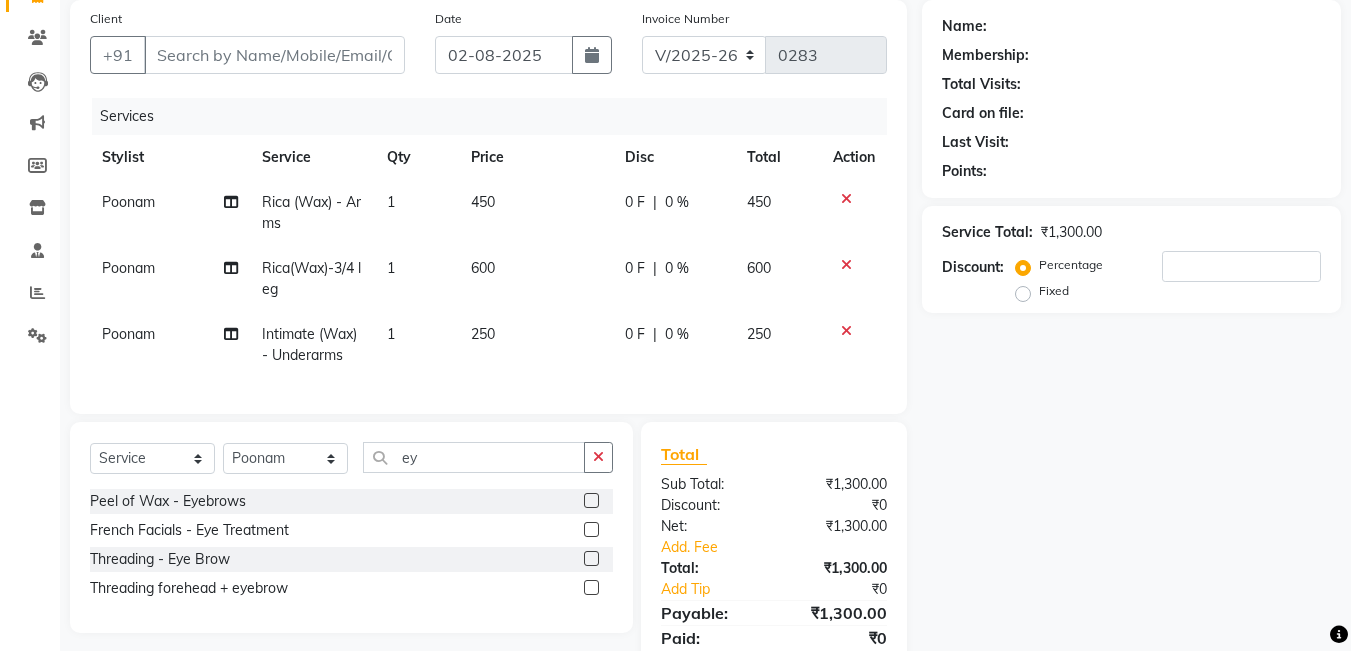 click 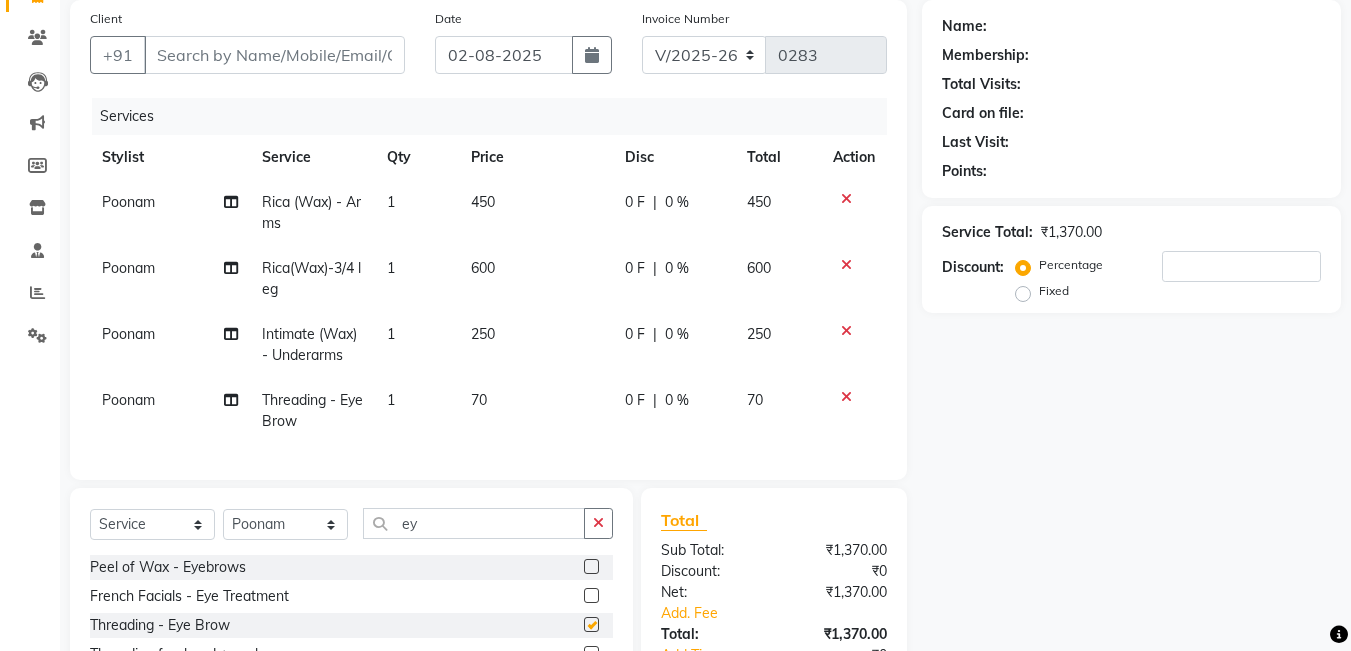 checkbox on "false" 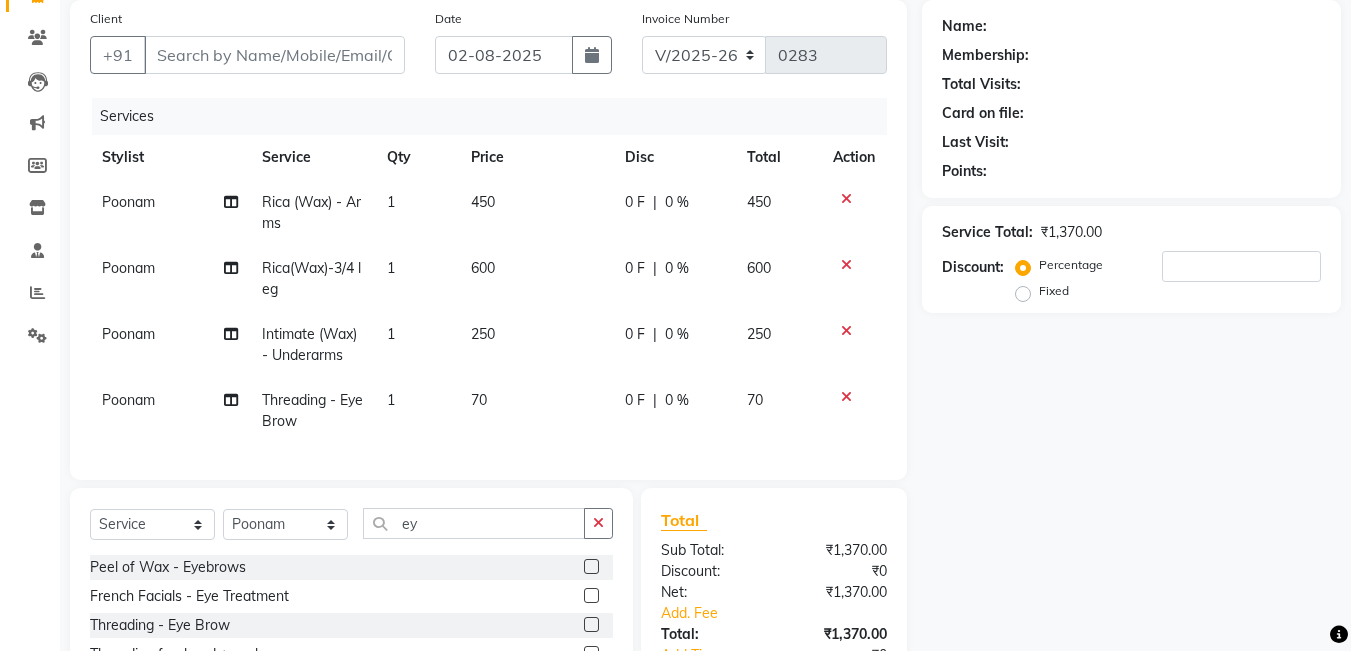 click on "0 F | 0 %" 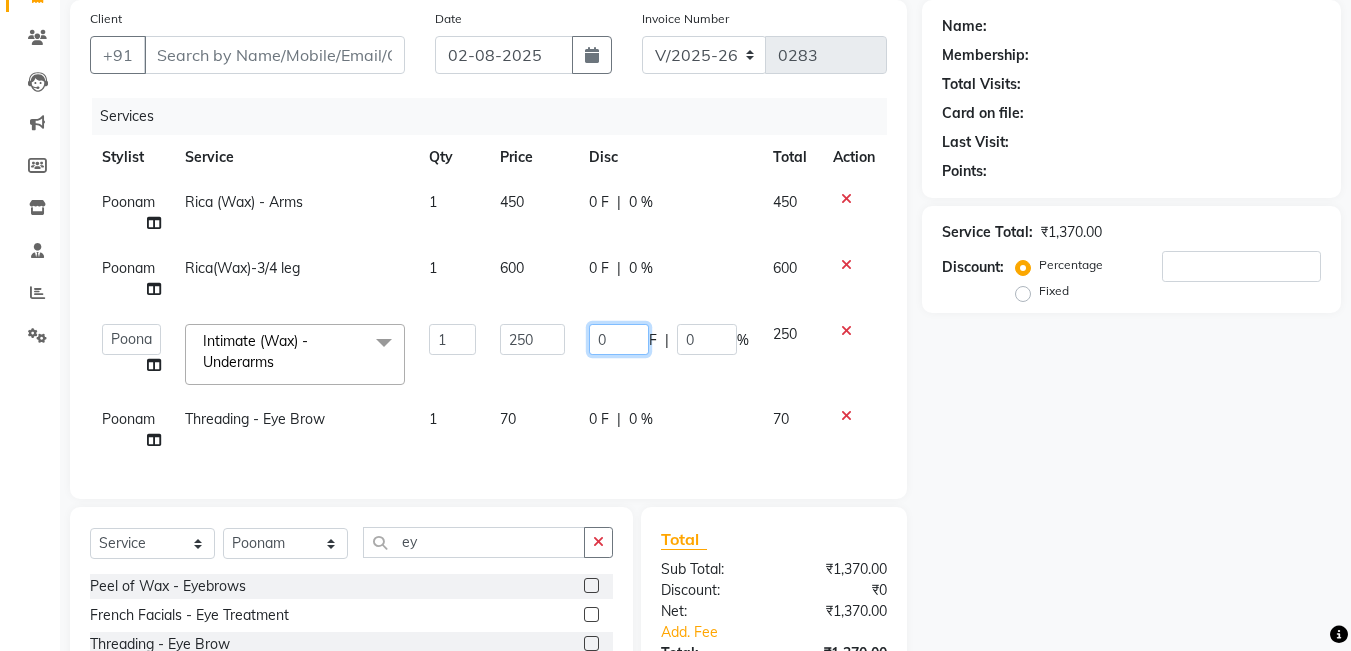 click on "0" 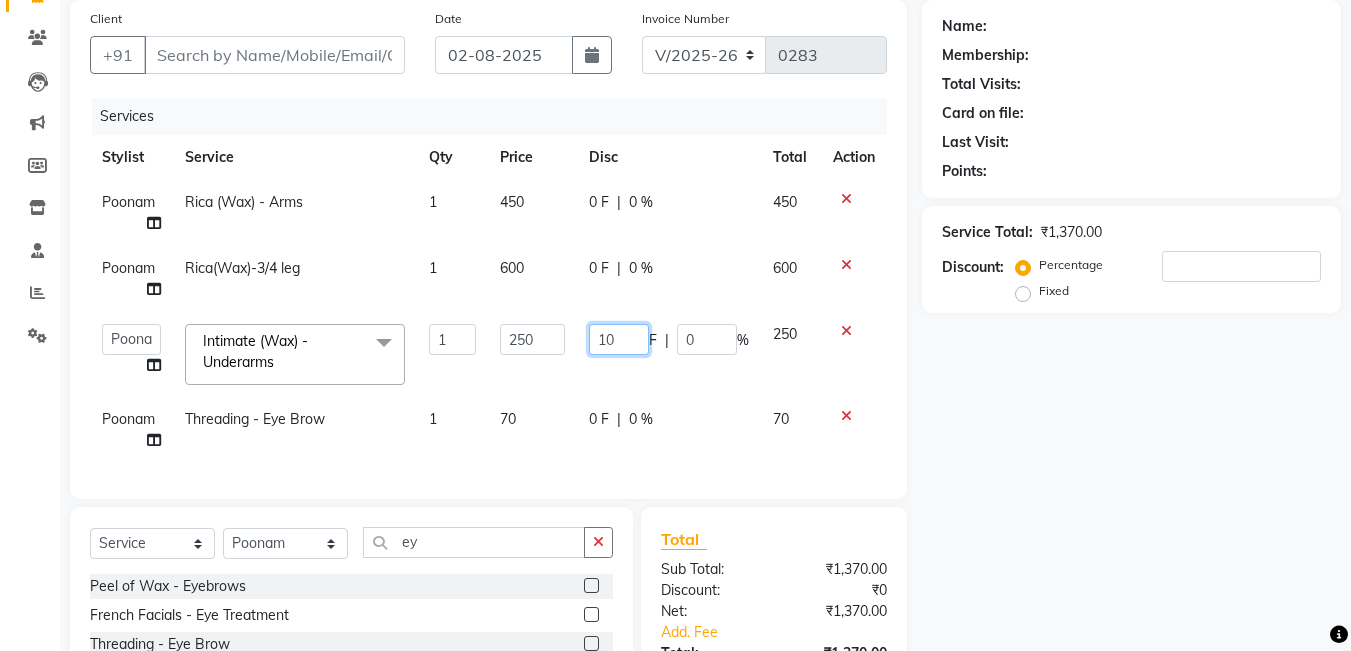 type on "100" 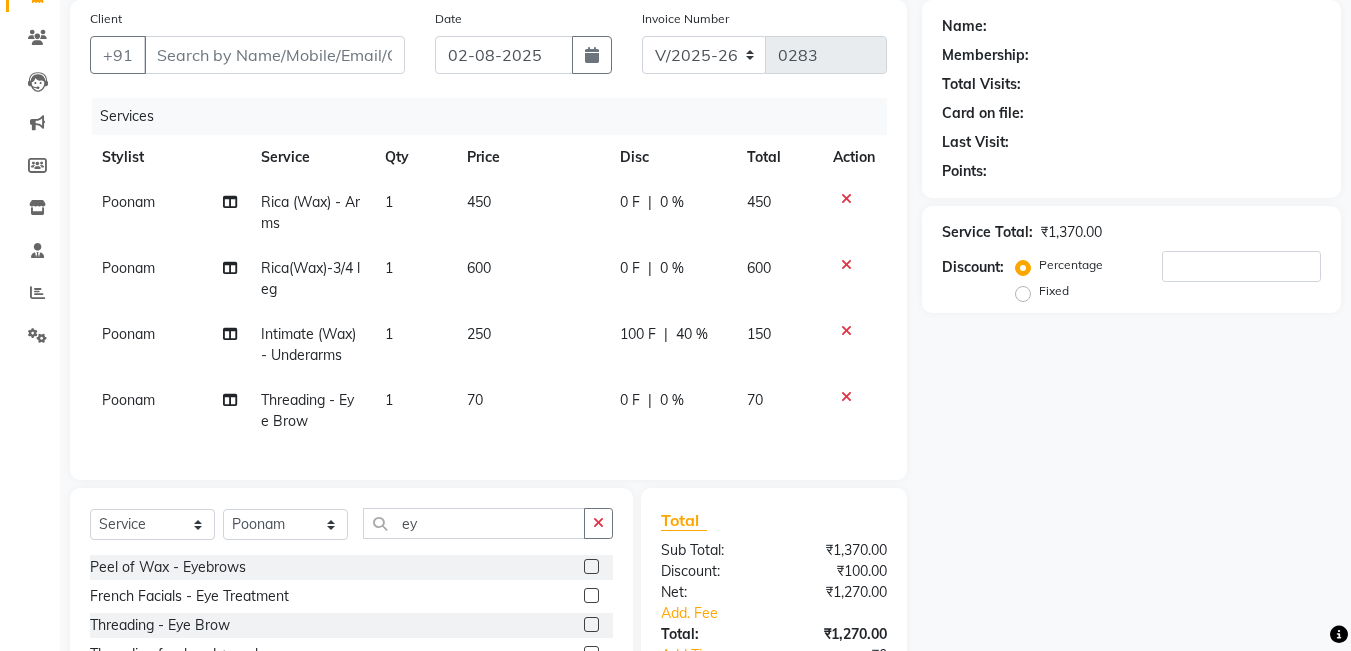 click on "450" 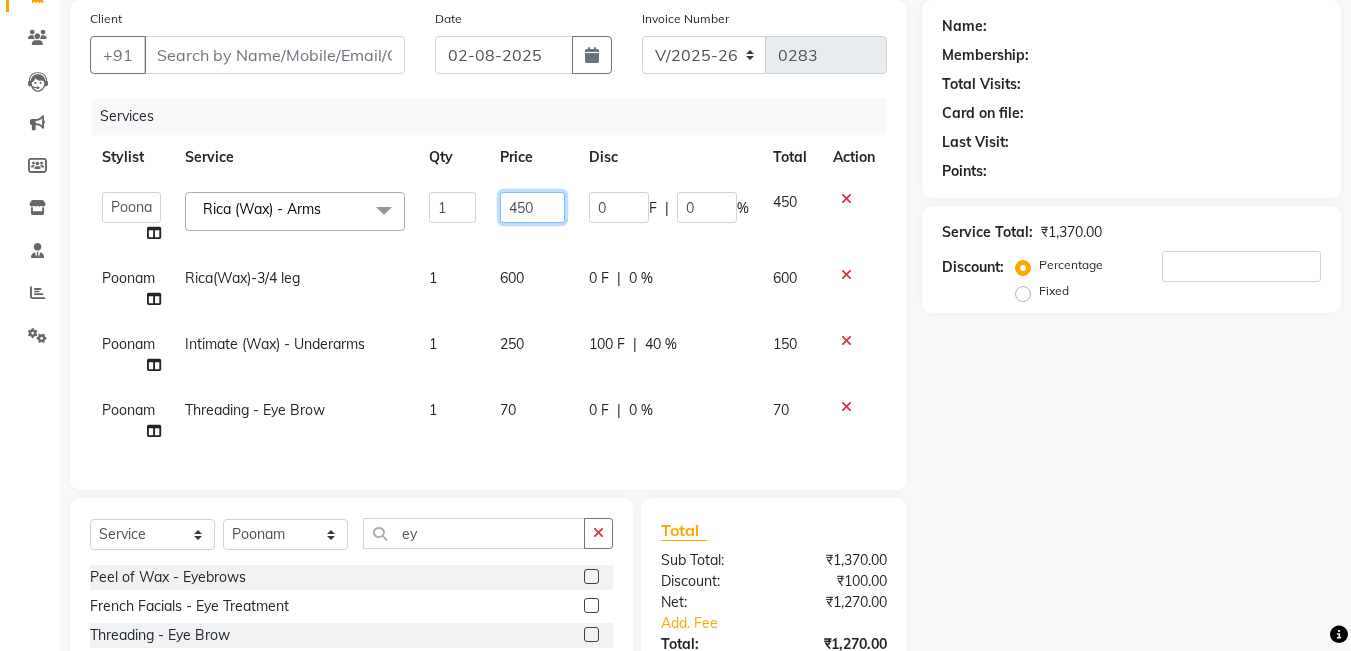 click on "450" 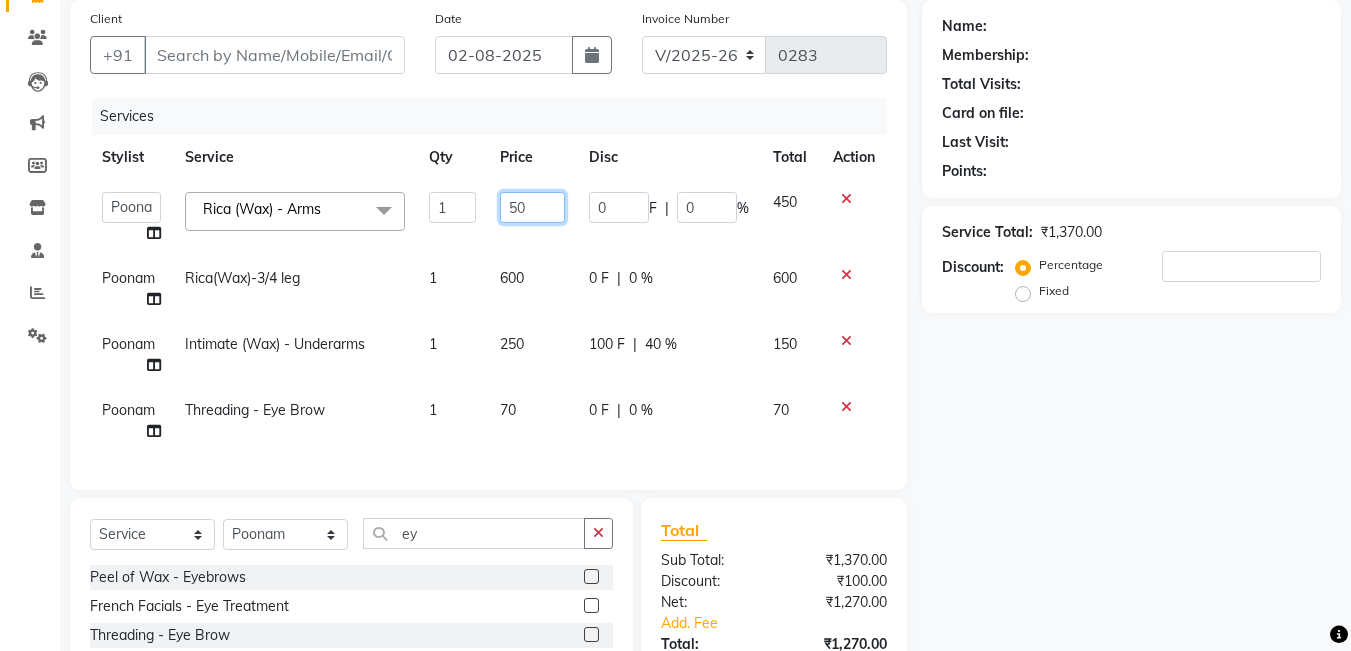 type on "650" 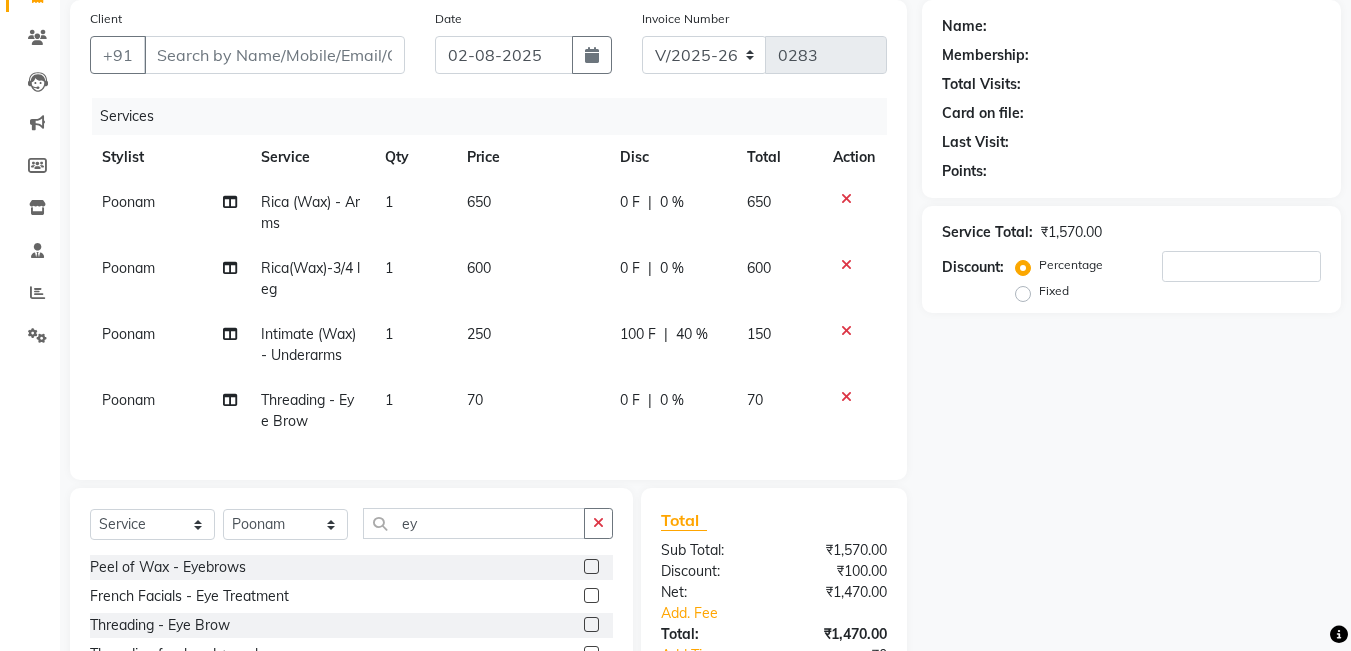 click on "Name: Membership: Total Visits: Card on file: Last Visit:  Points:  Service Total:  ₹1,570.00  Discount:  Percentage   Fixed" 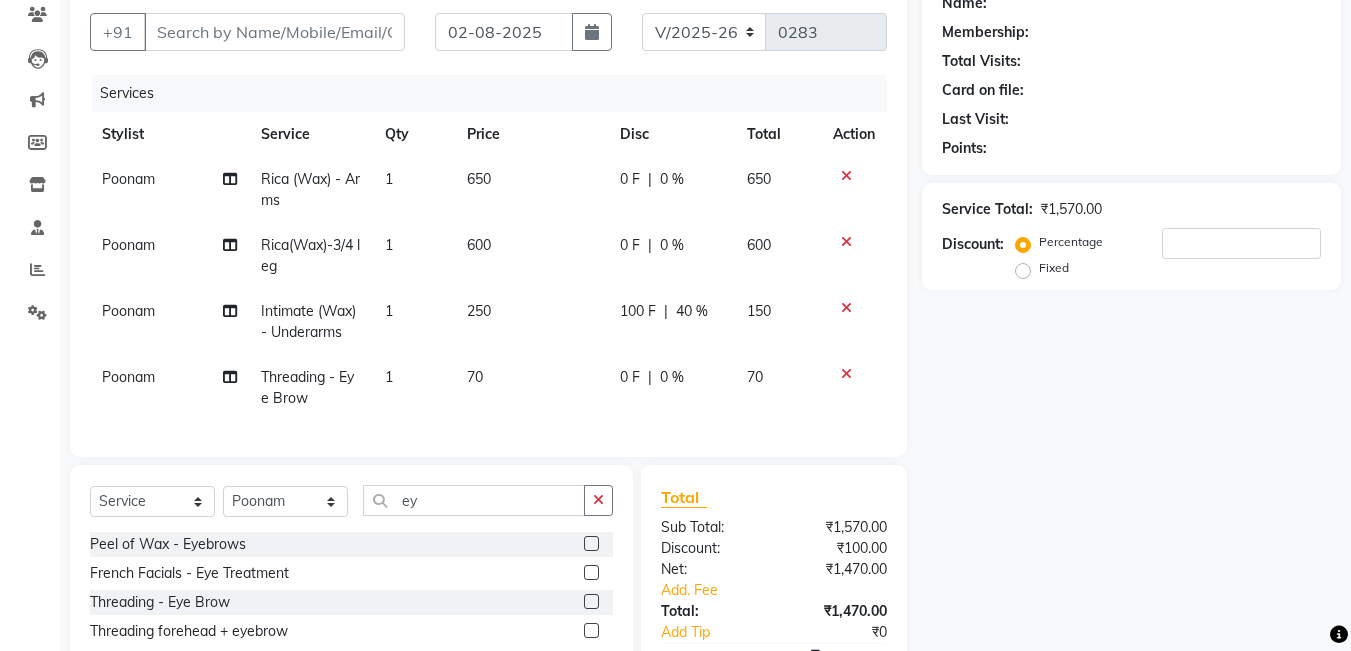 scroll, scrollTop: 0, scrollLeft: 0, axis: both 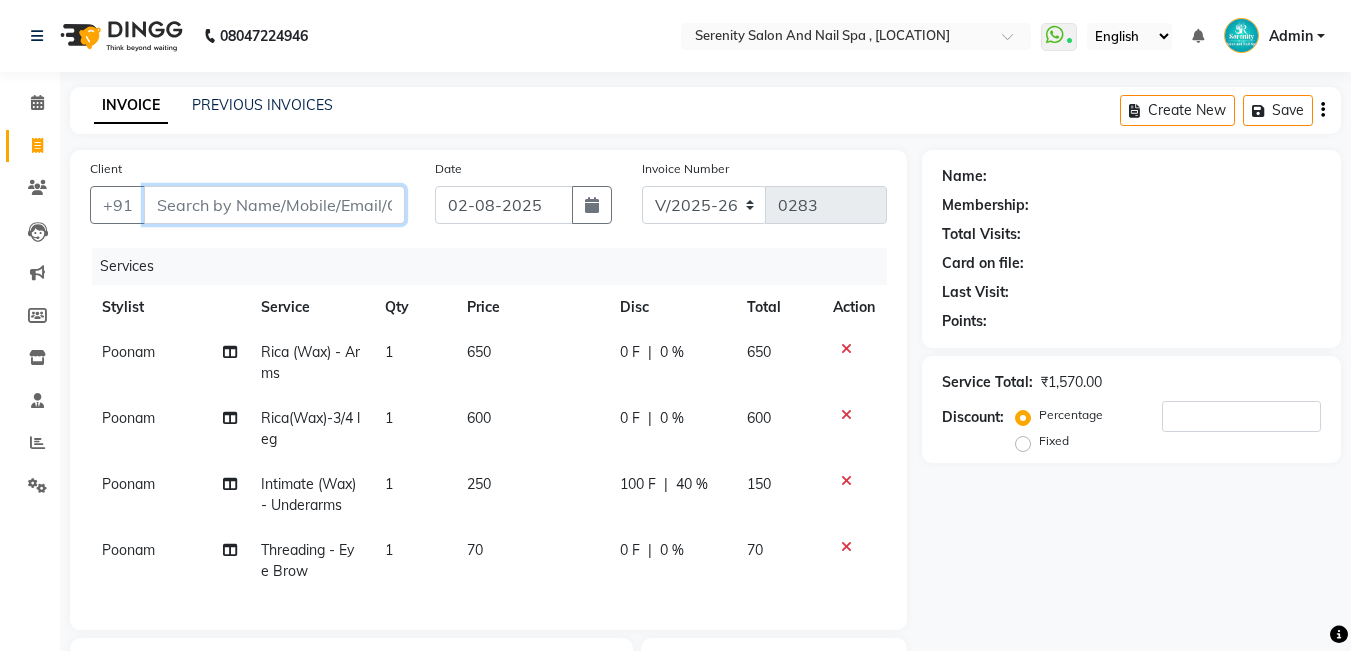 click on "Client" at bounding box center [274, 205] 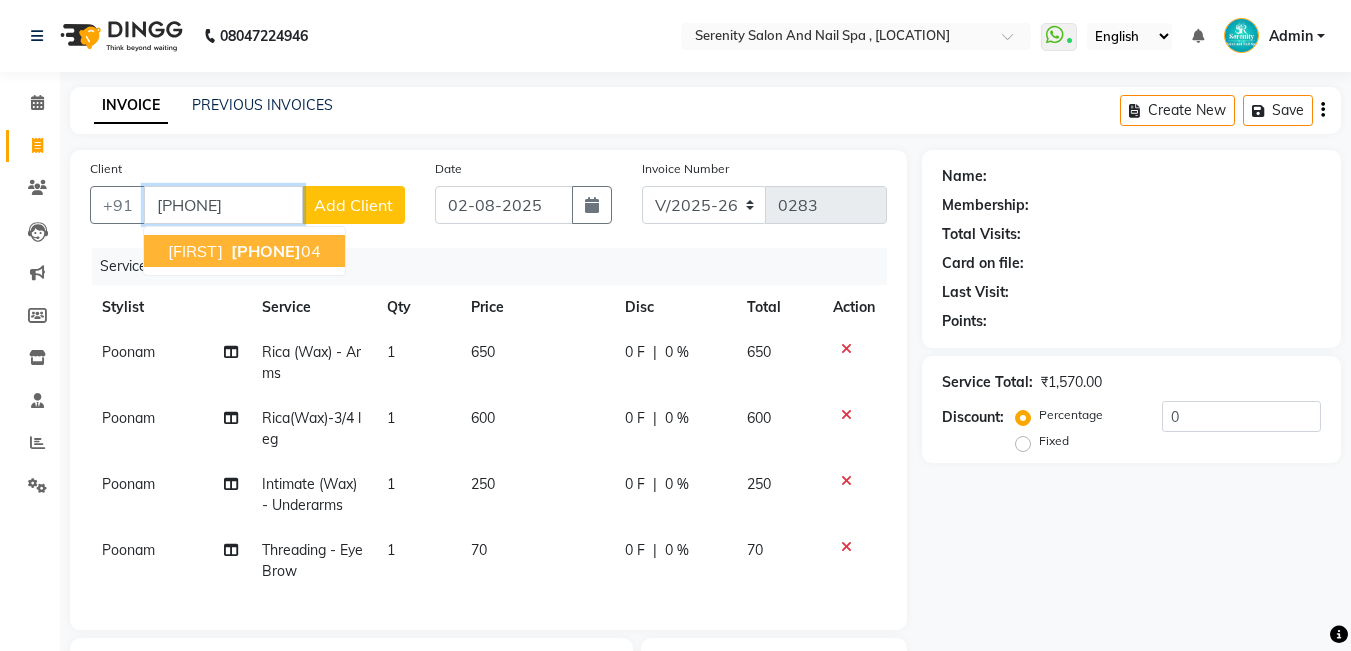click on "[PHONE]" at bounding box center (266, 251) 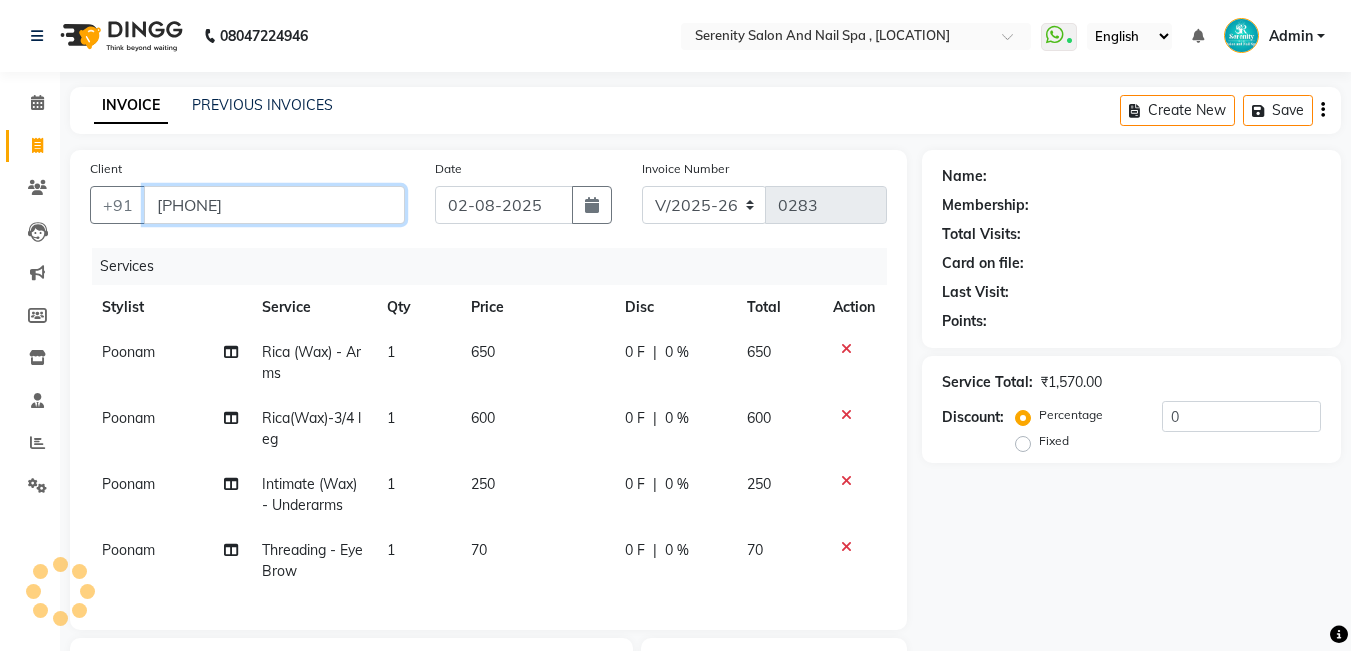 type on "[PHONE]" 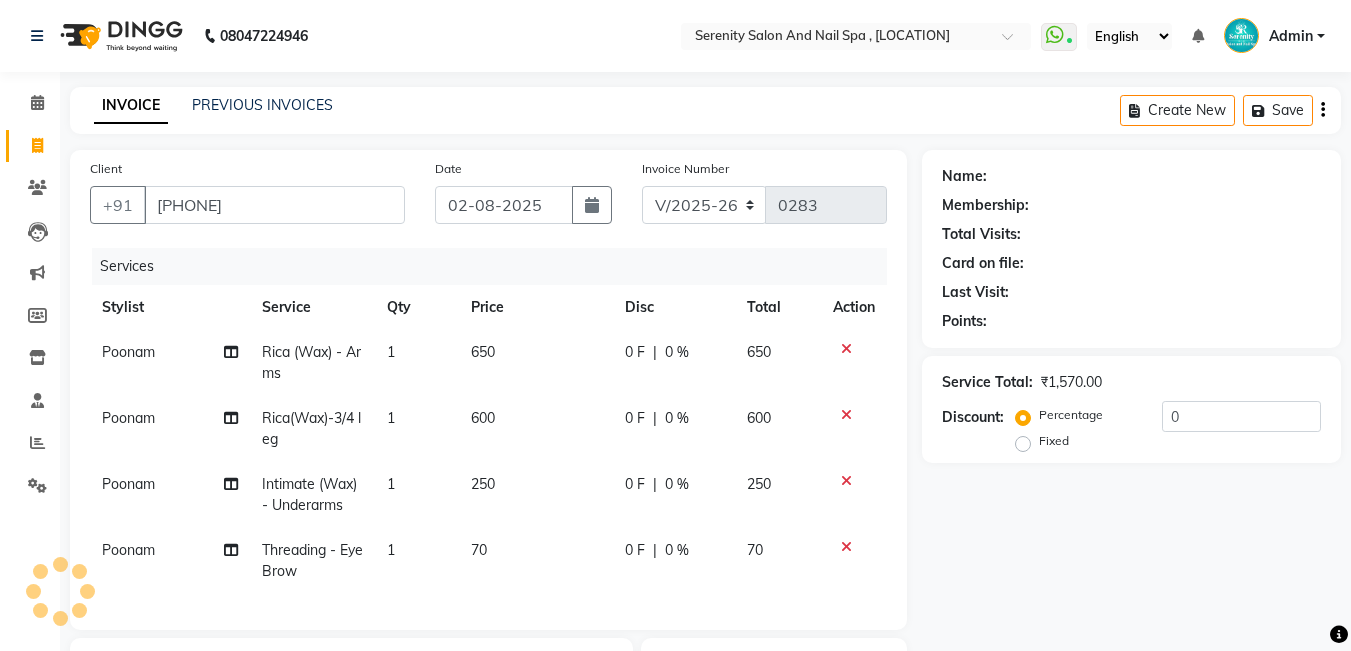 select on "1: Object" 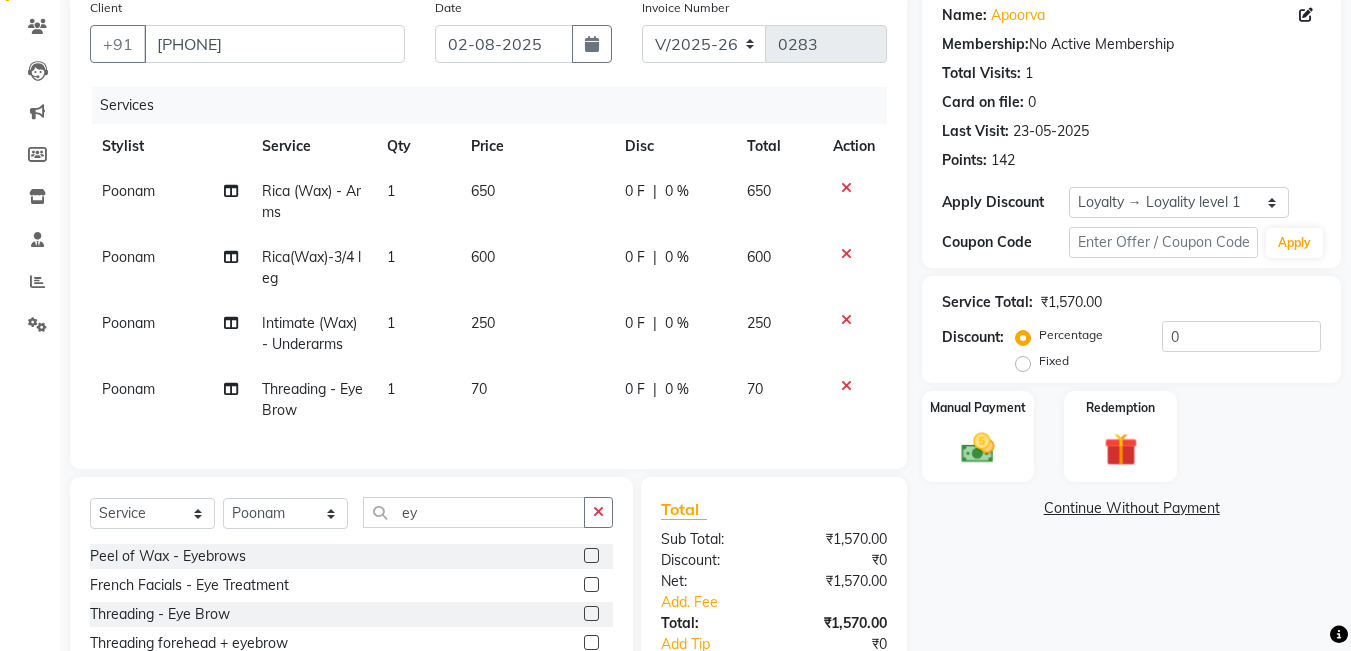 scroll, scrollTop: 200, scrollLeft: 0, axis: vertical 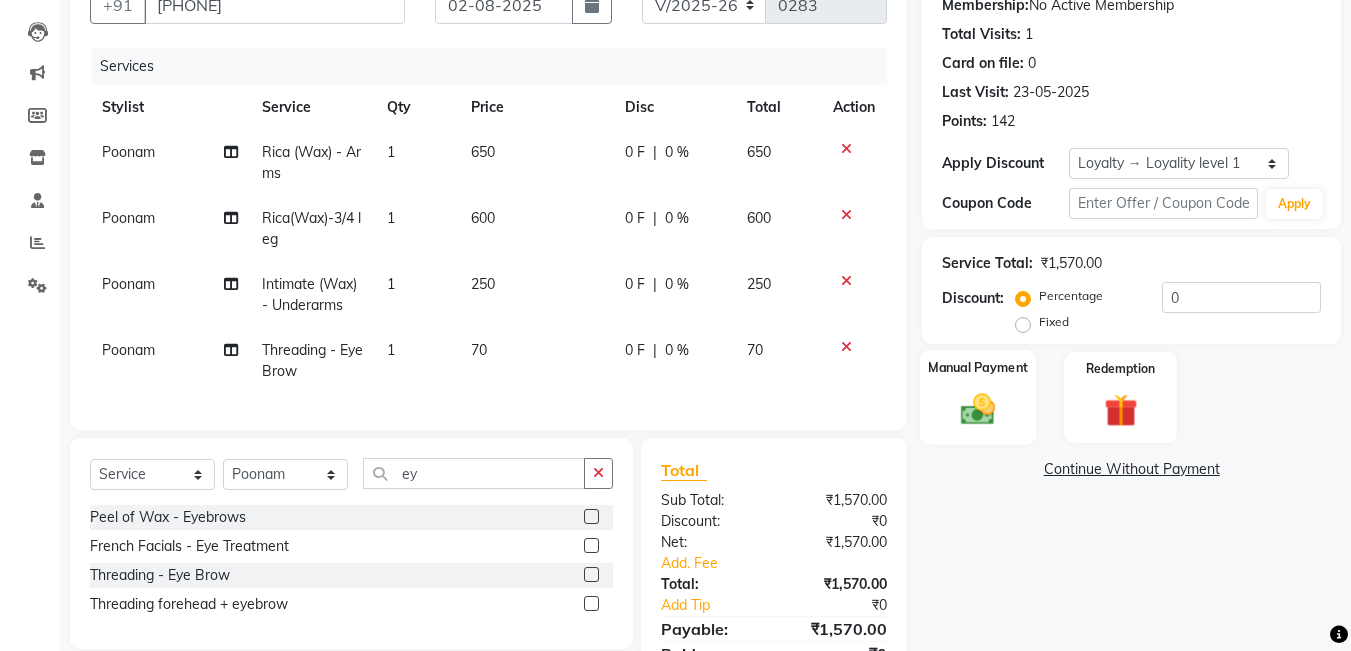click on "Manual Payment" 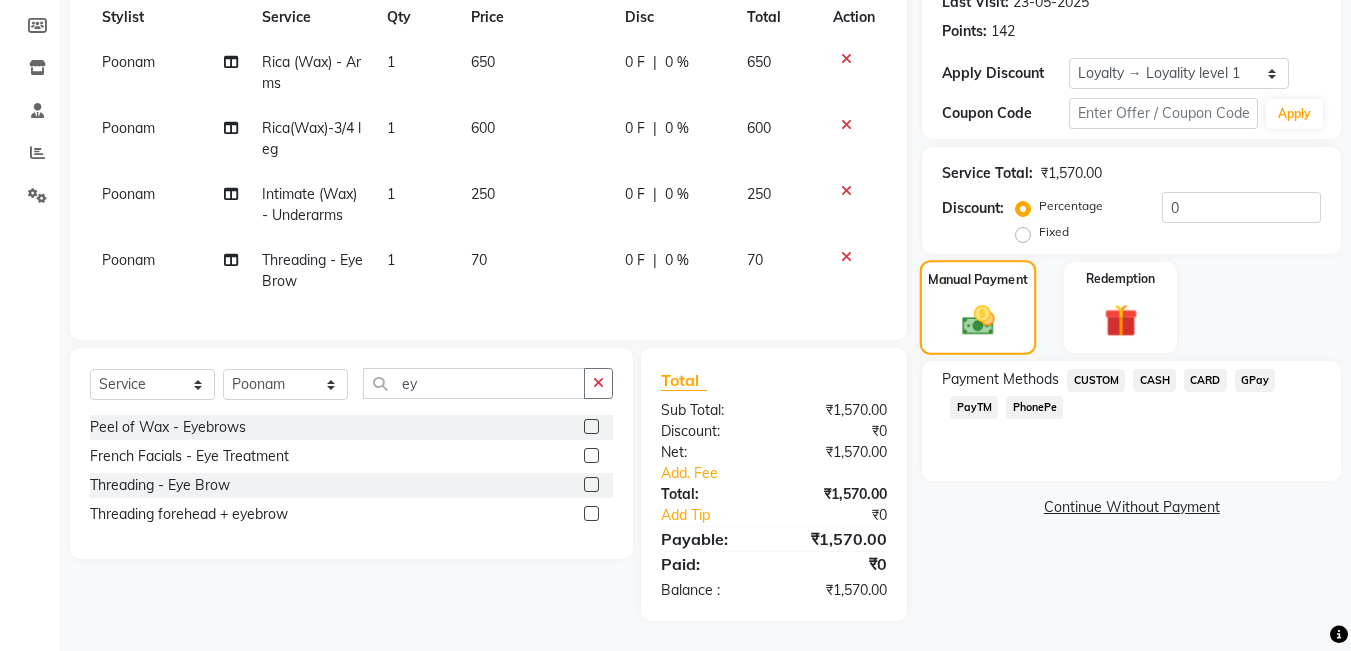 scroll, scrollTop: 305, scrollLeft: 0, axis: vertical 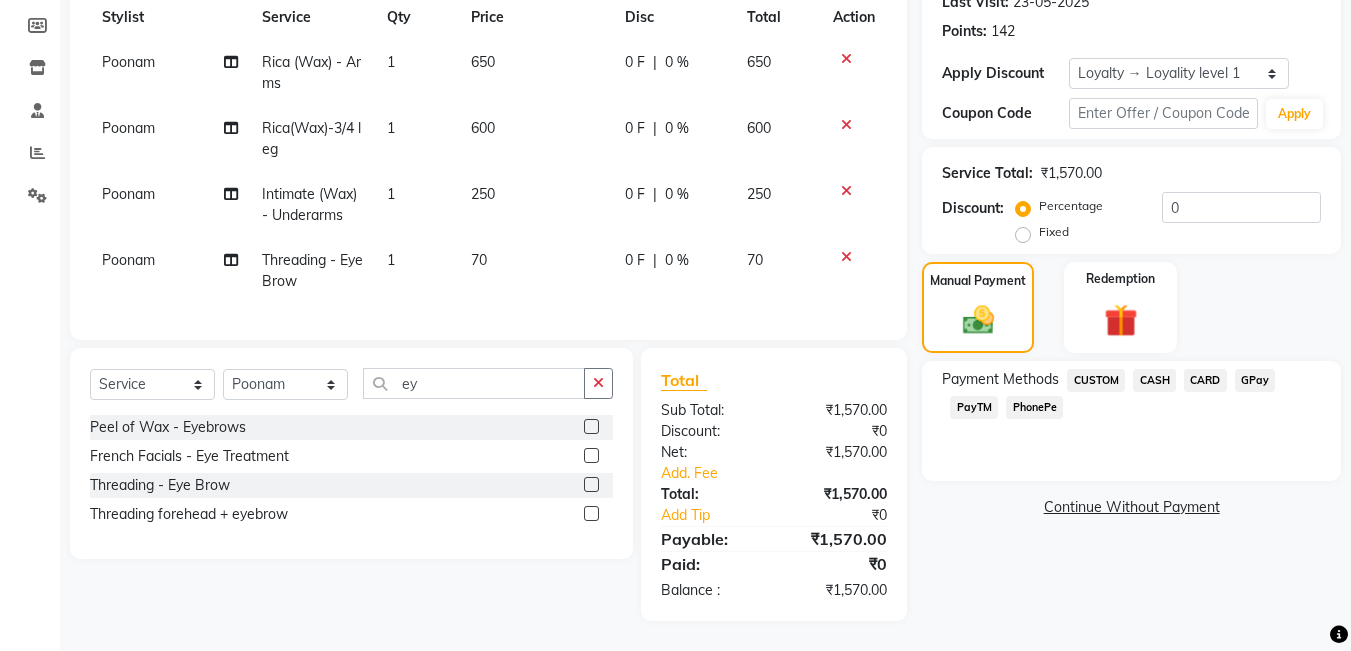 click on "0 F | 0 %" 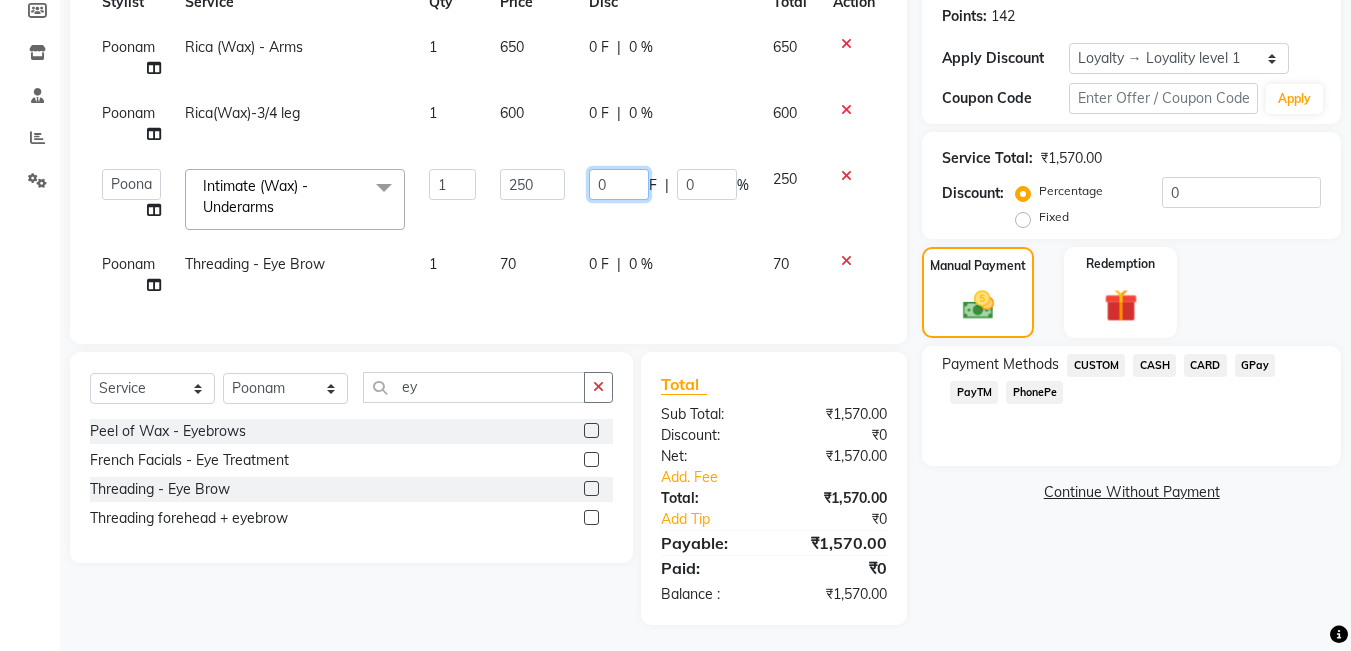 click on "0" 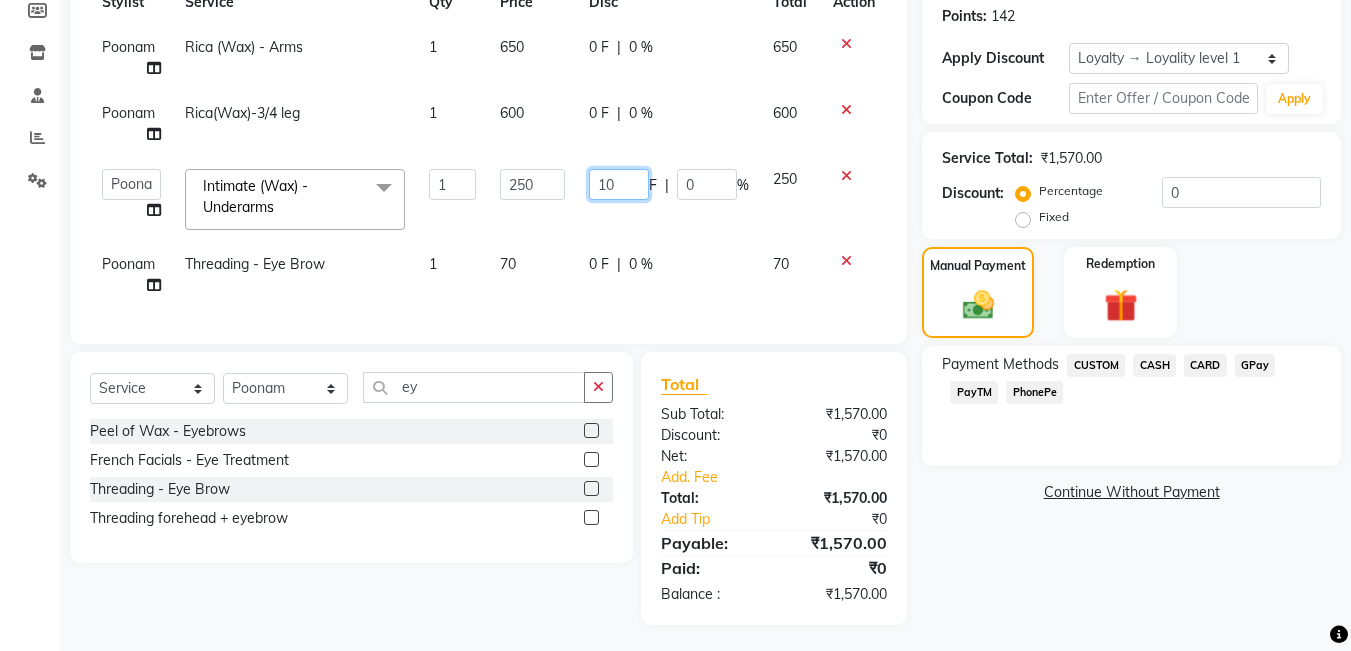 type on "100" 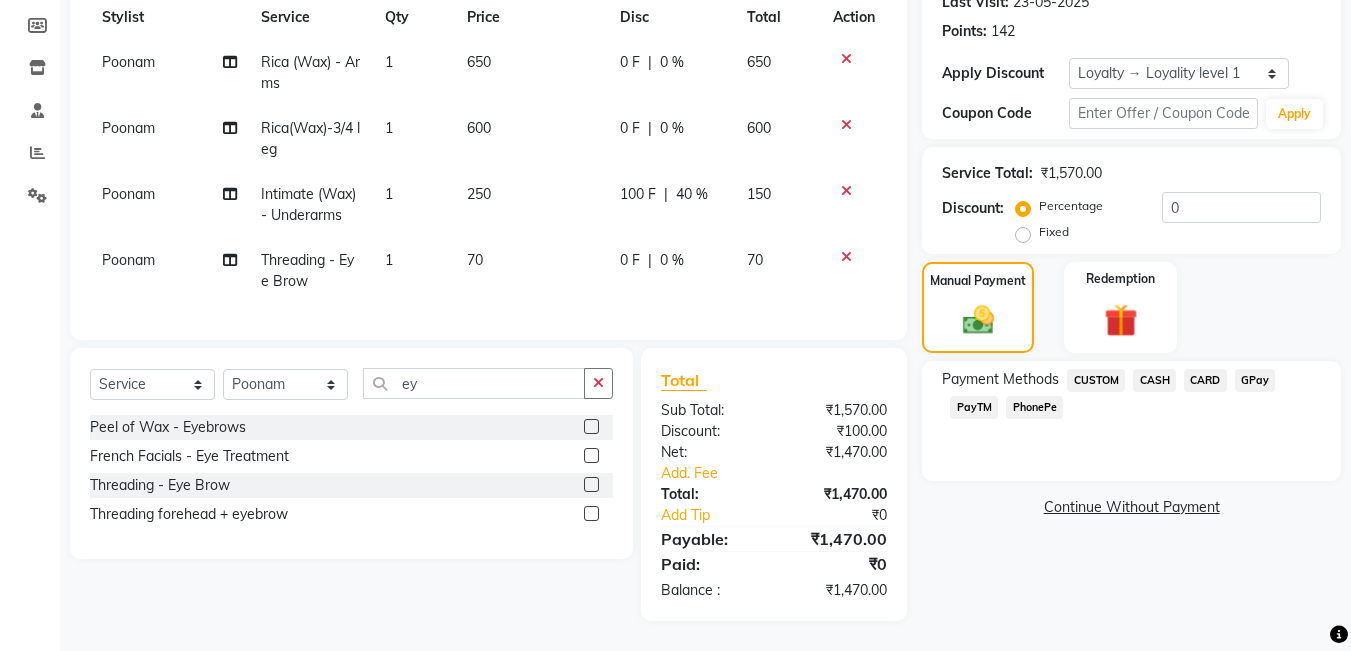 click on "Payment Methods  CUSTOM   CASH   CARD   GPay   PayTM   PhonePe" 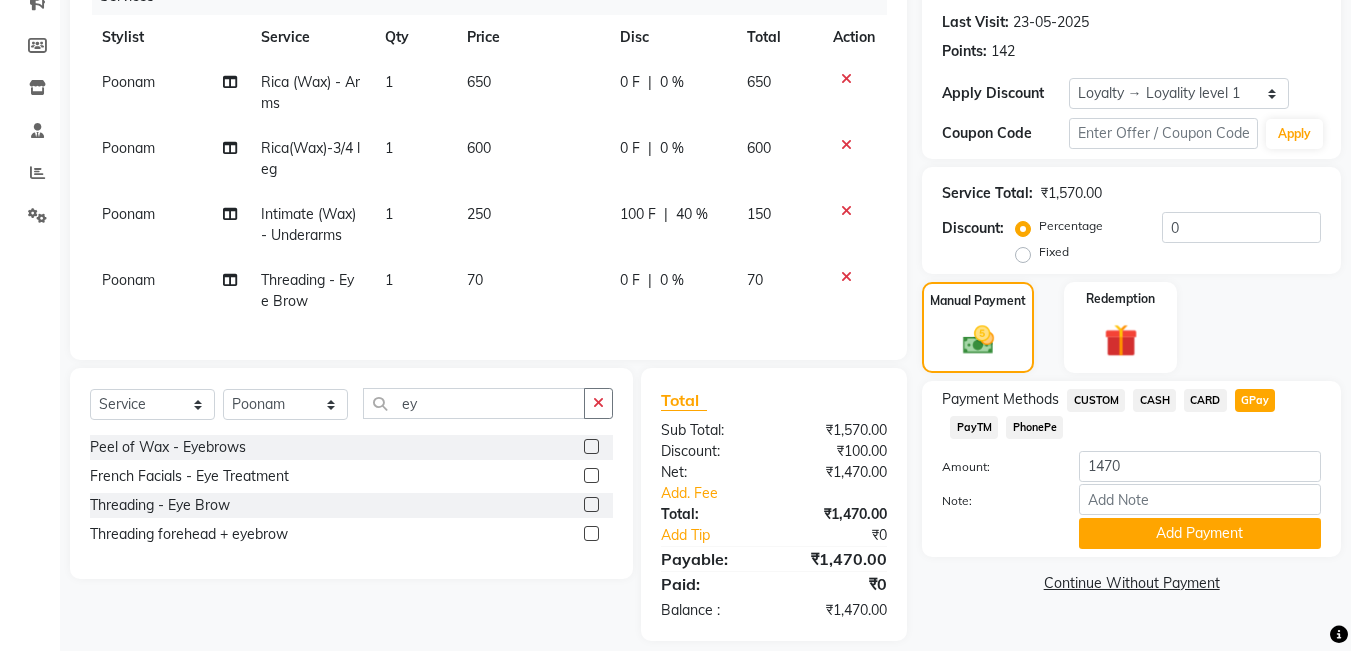 scroll, scrollTop: 305, scrollLeft: 0, axis: vertical 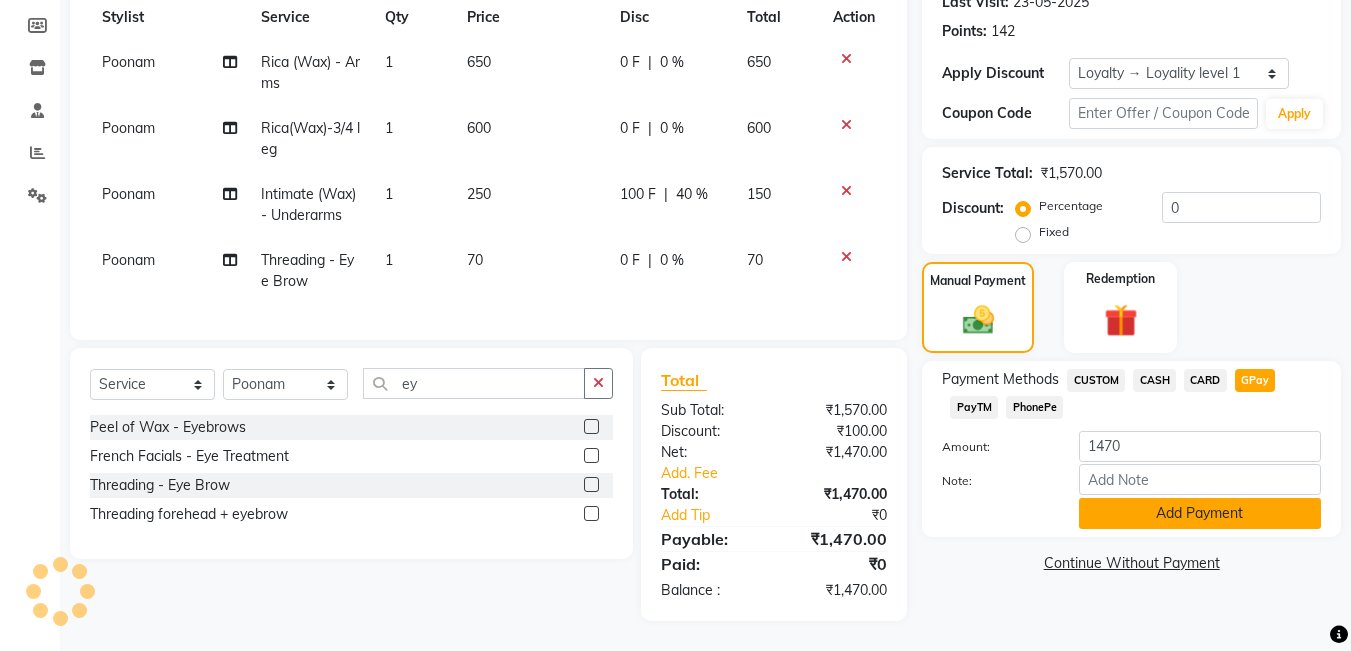 click on "Add Payment" 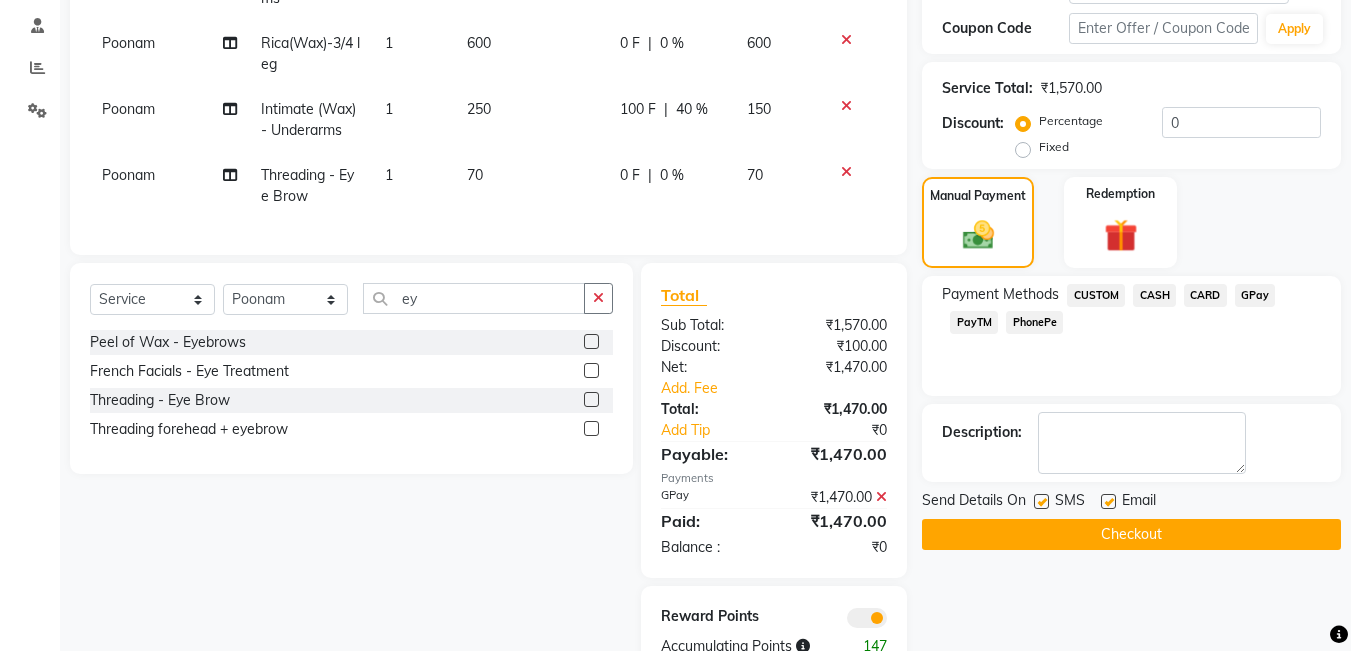 scroll, scrollTop: 446, scrollLeft: 0, axis: vertical 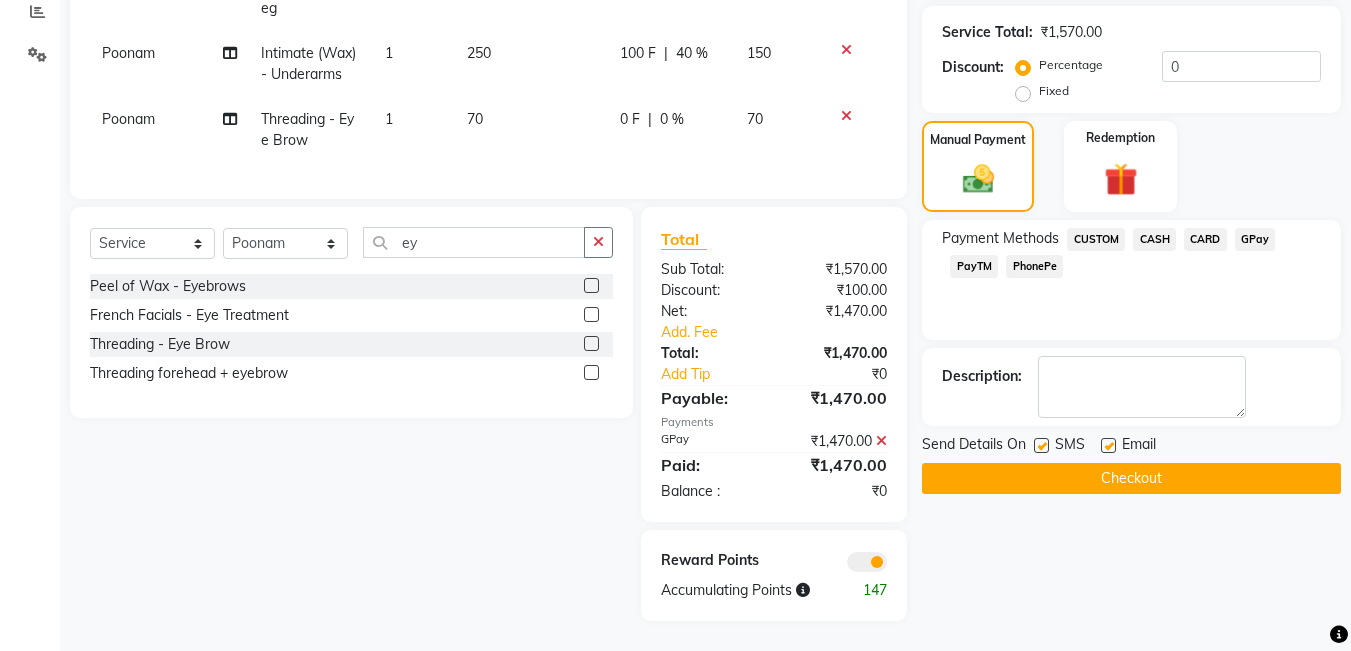 click on "Checkout" 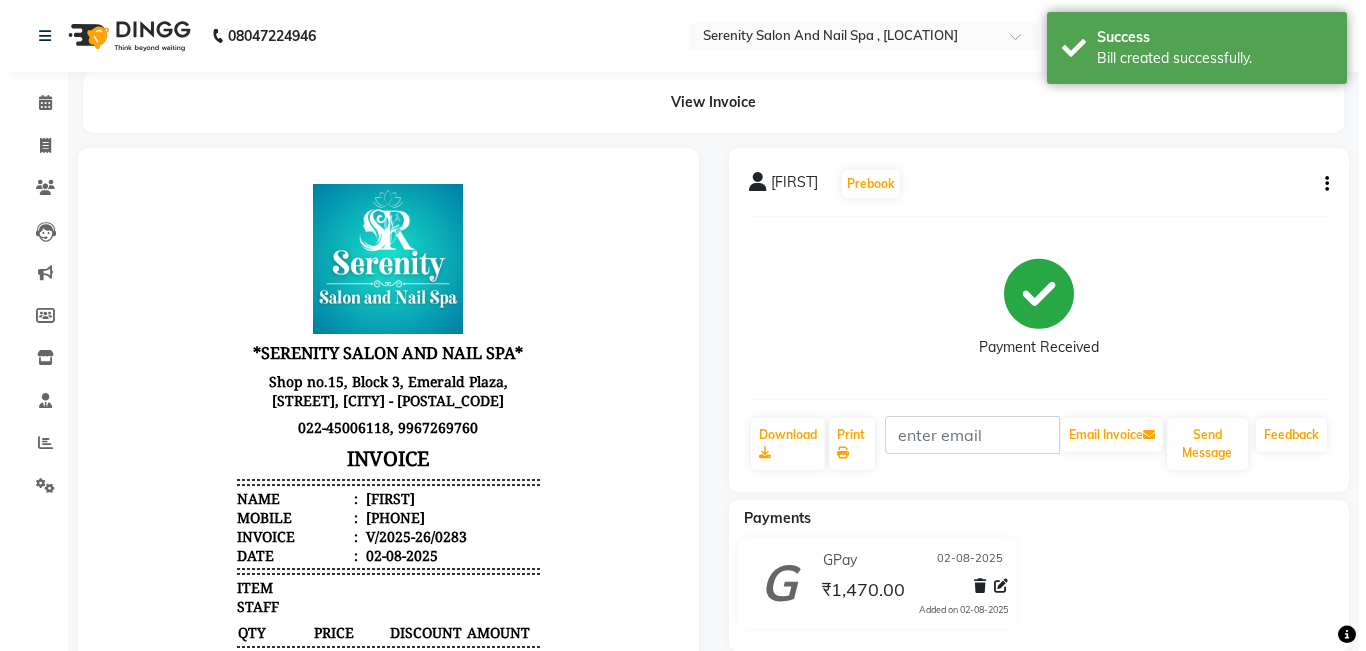 scroll, scrollTop: 0, scrollLeft: 0, axis: both 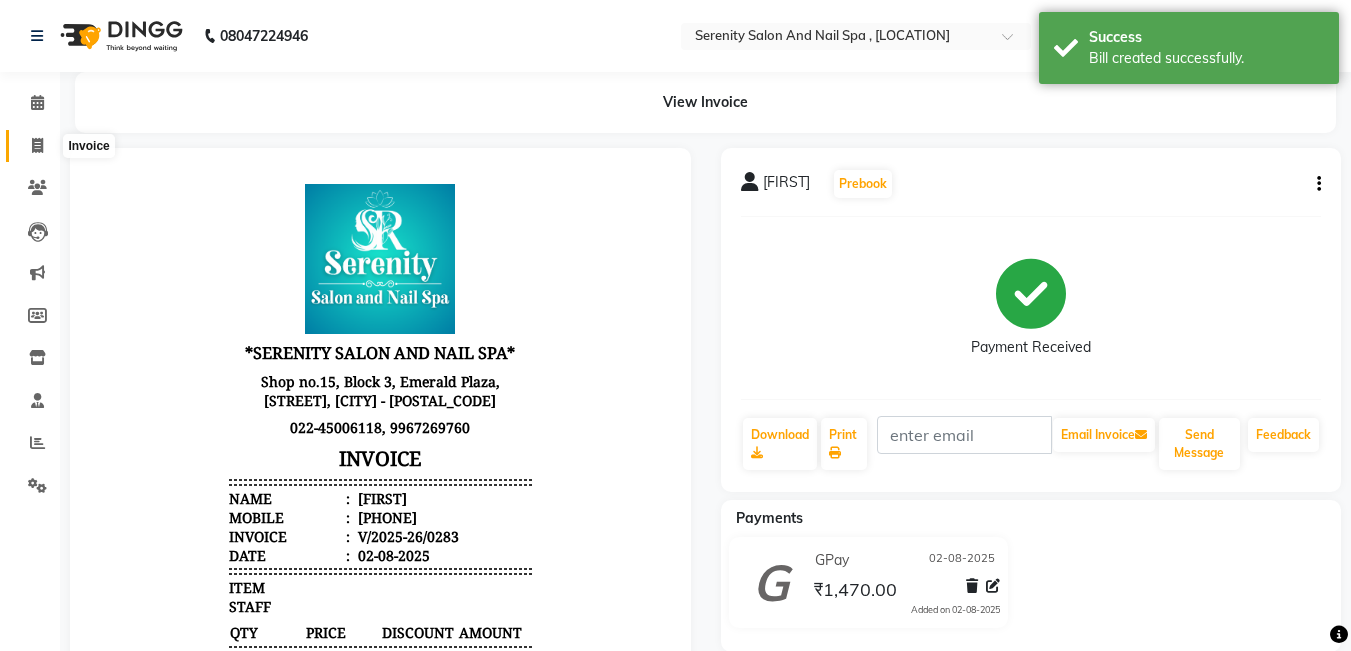 click 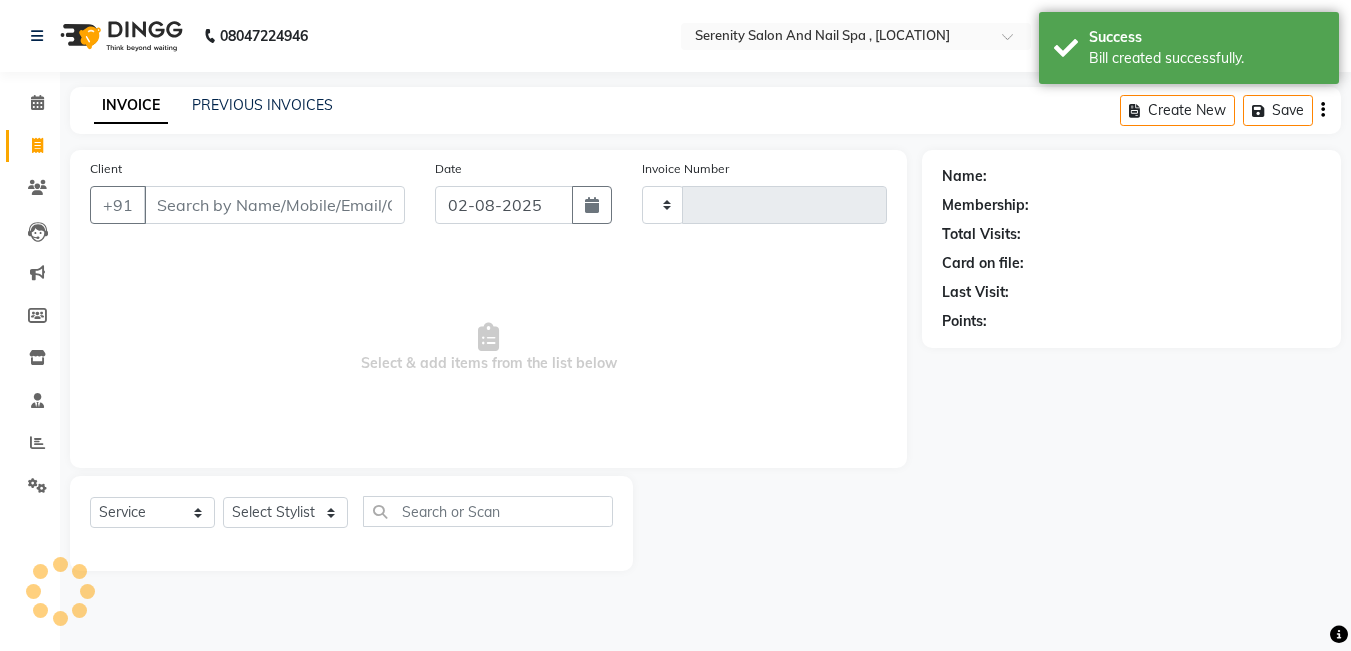 type on "0284" 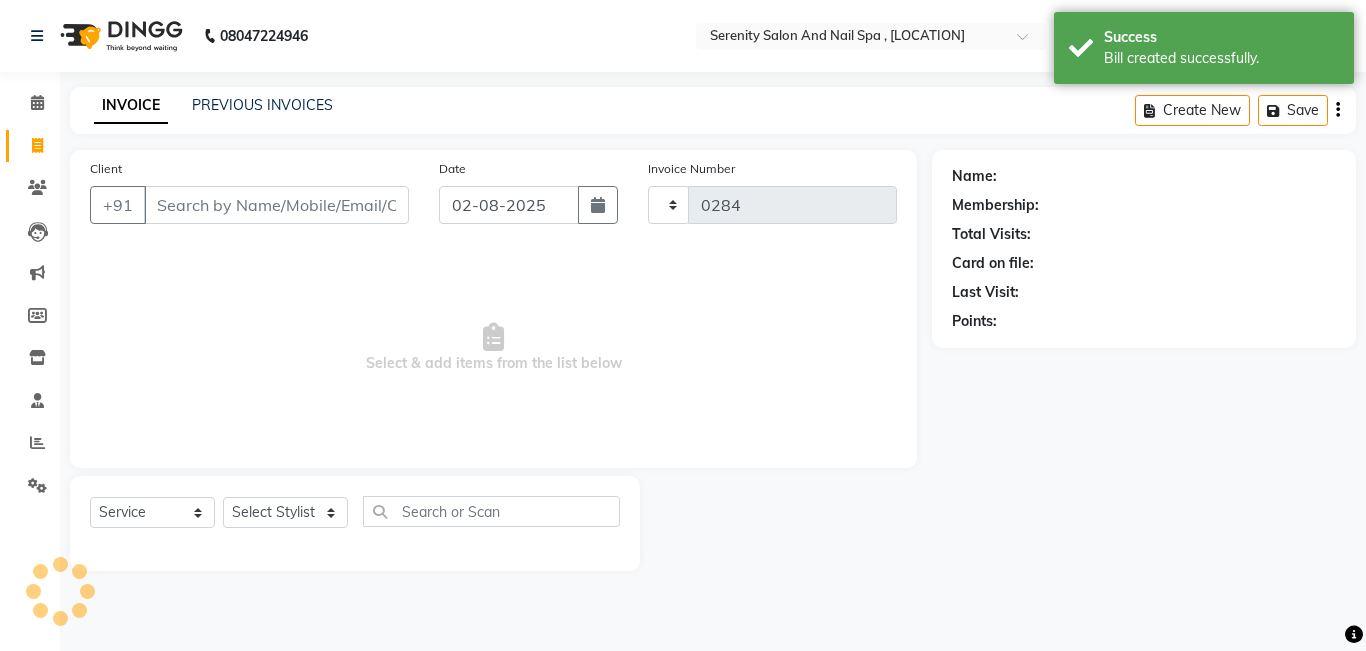 select on "433" 